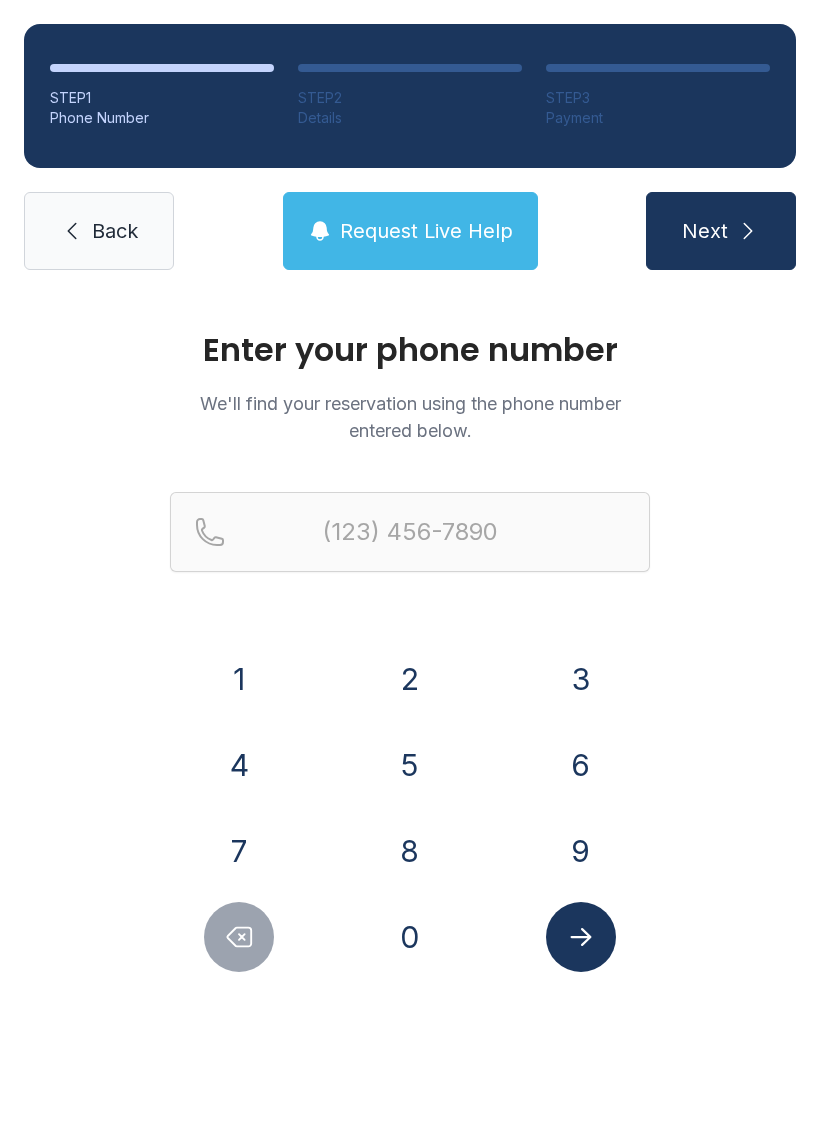 scroll, scrollTop: 0, scrollLeft: 0, axis: both 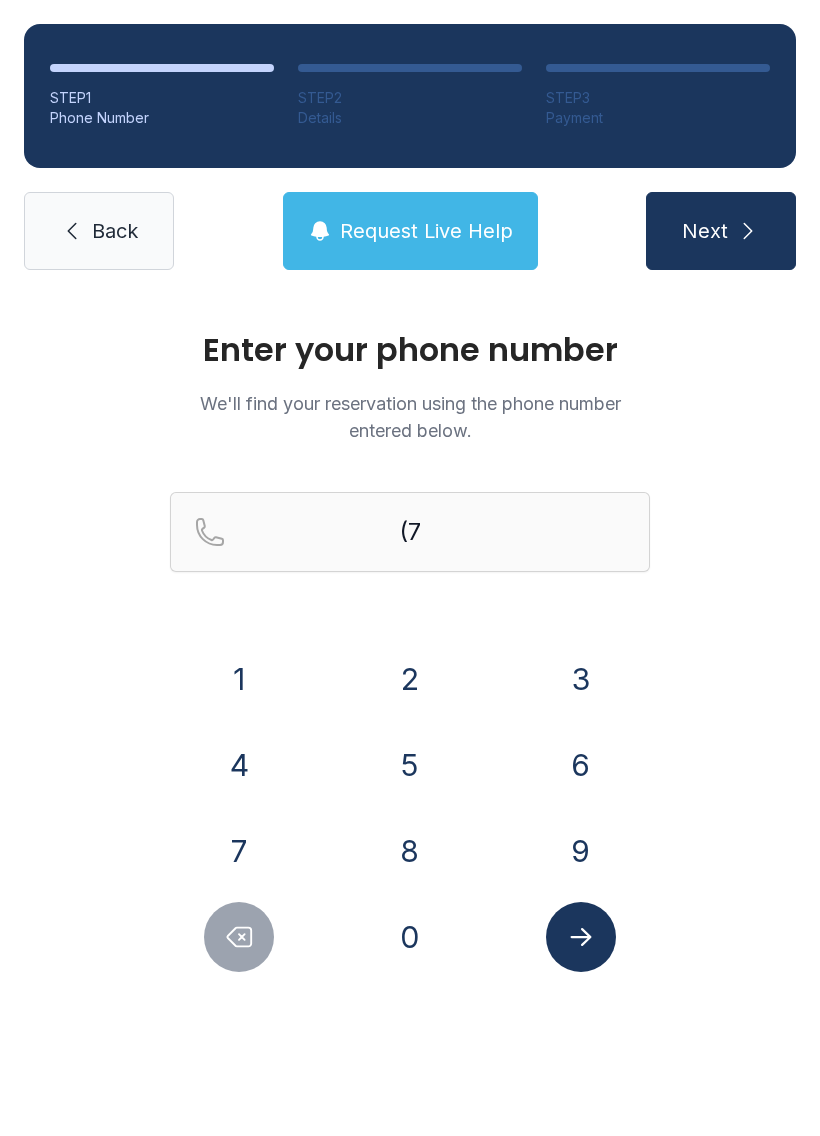 click on "0" at bounding box center (410, 937) 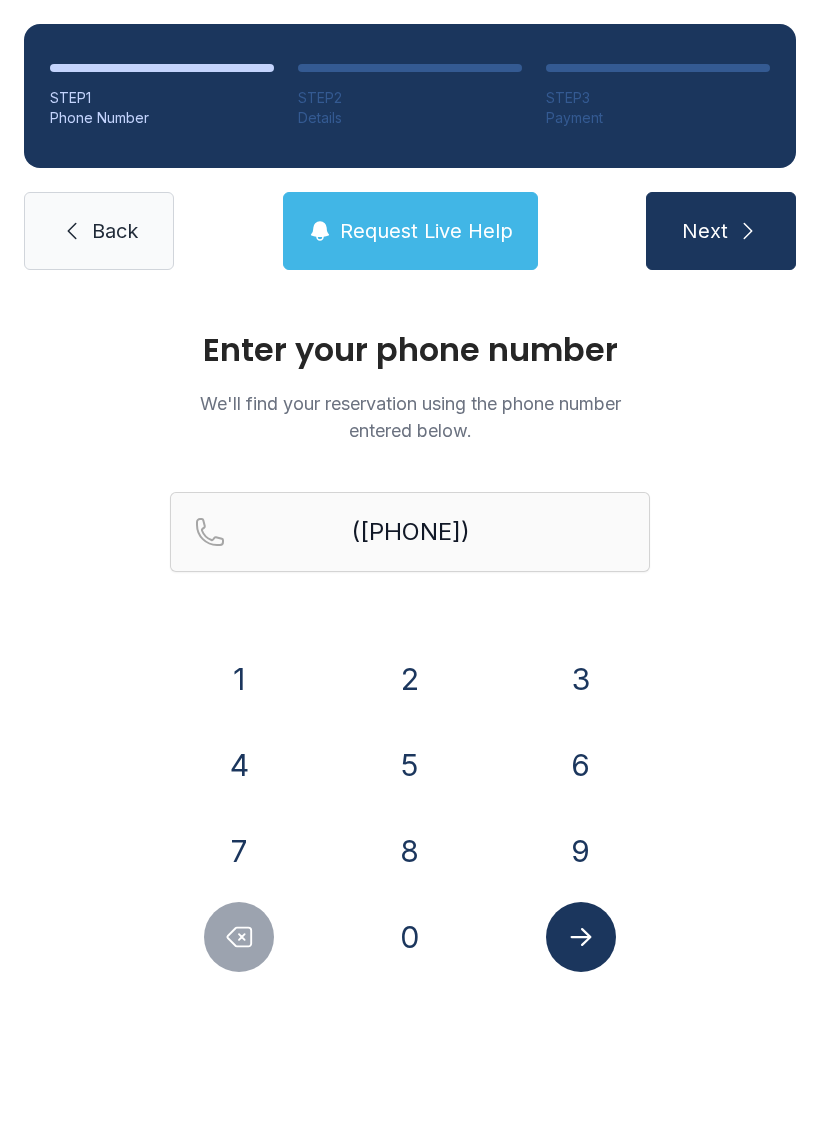 click on "6" at bounding box center (239, 679) 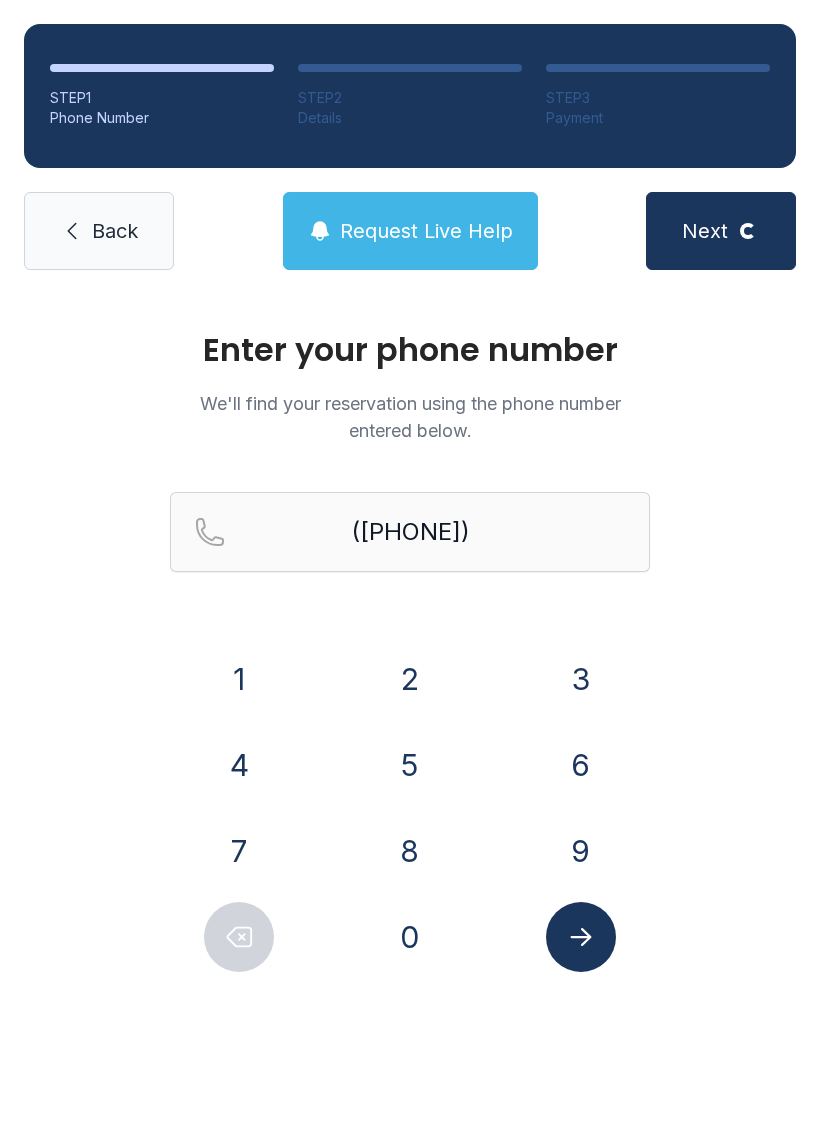 click at bounding box center (580, 937) 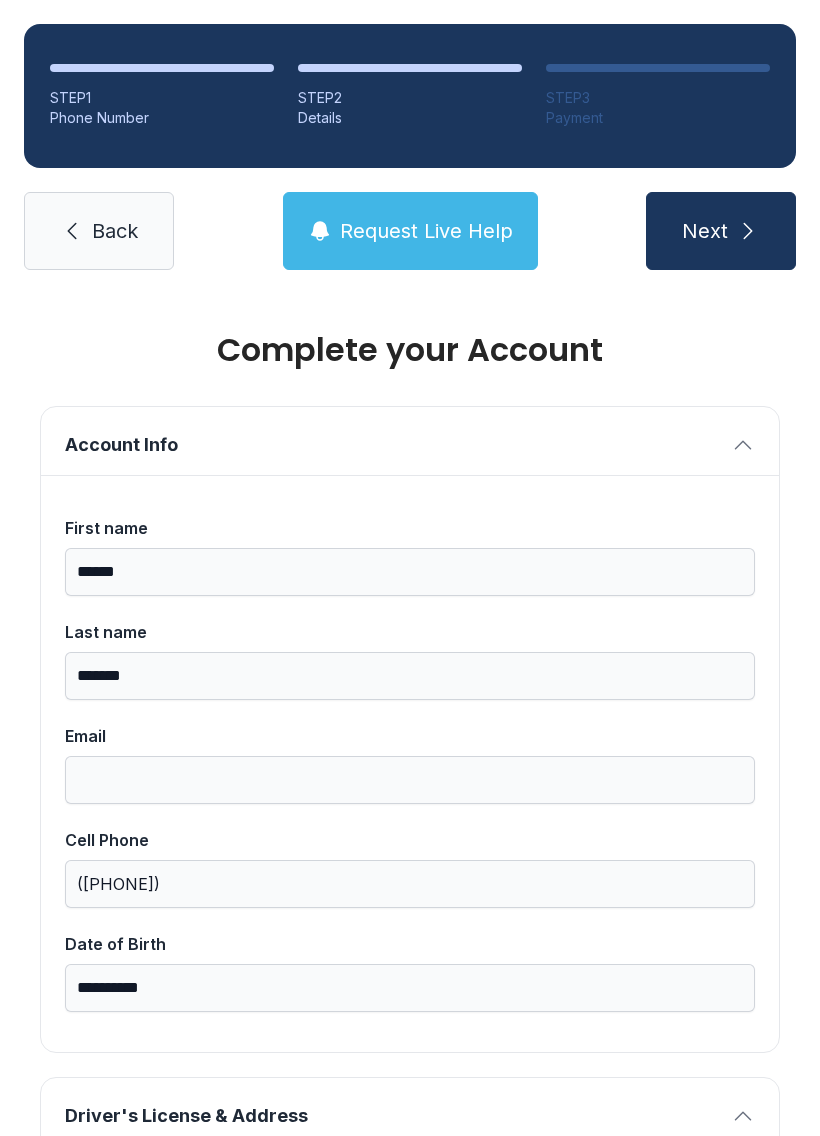 scroll, scrollTop: 0, scrollLeft: 0, axis: both 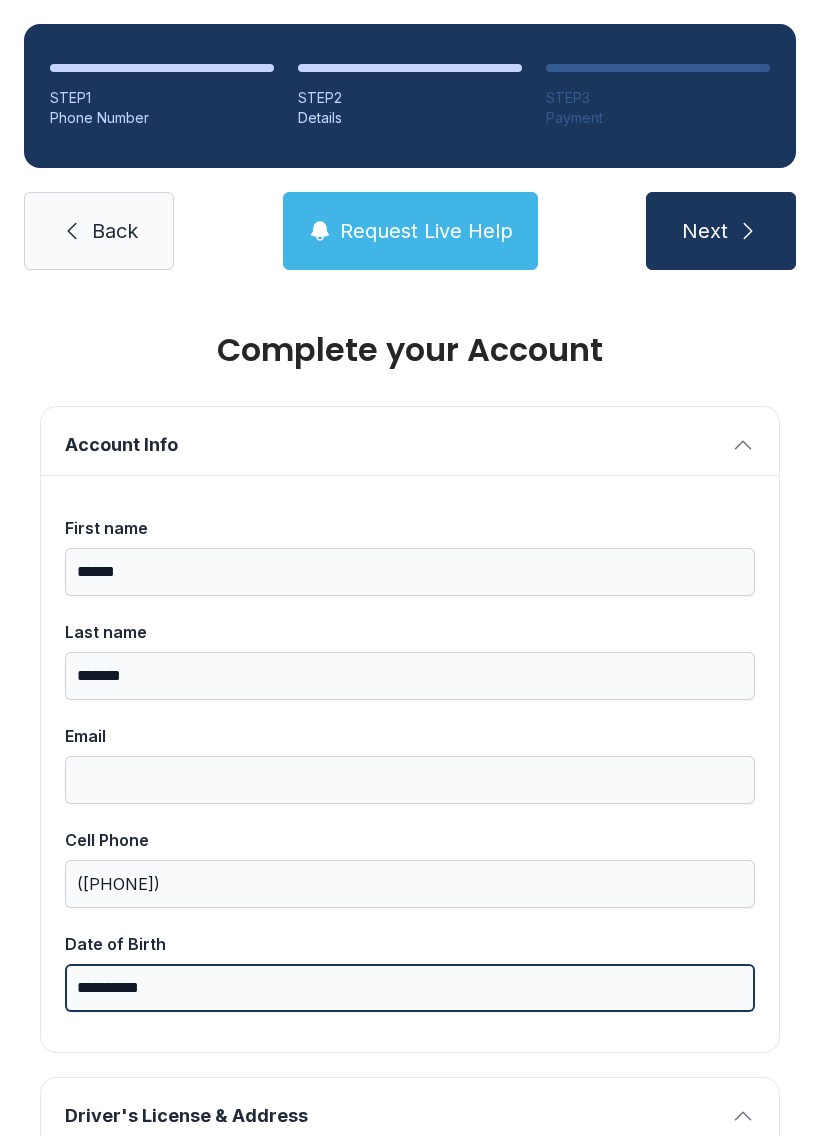 click on "**********" at bounding box center (410, 988) 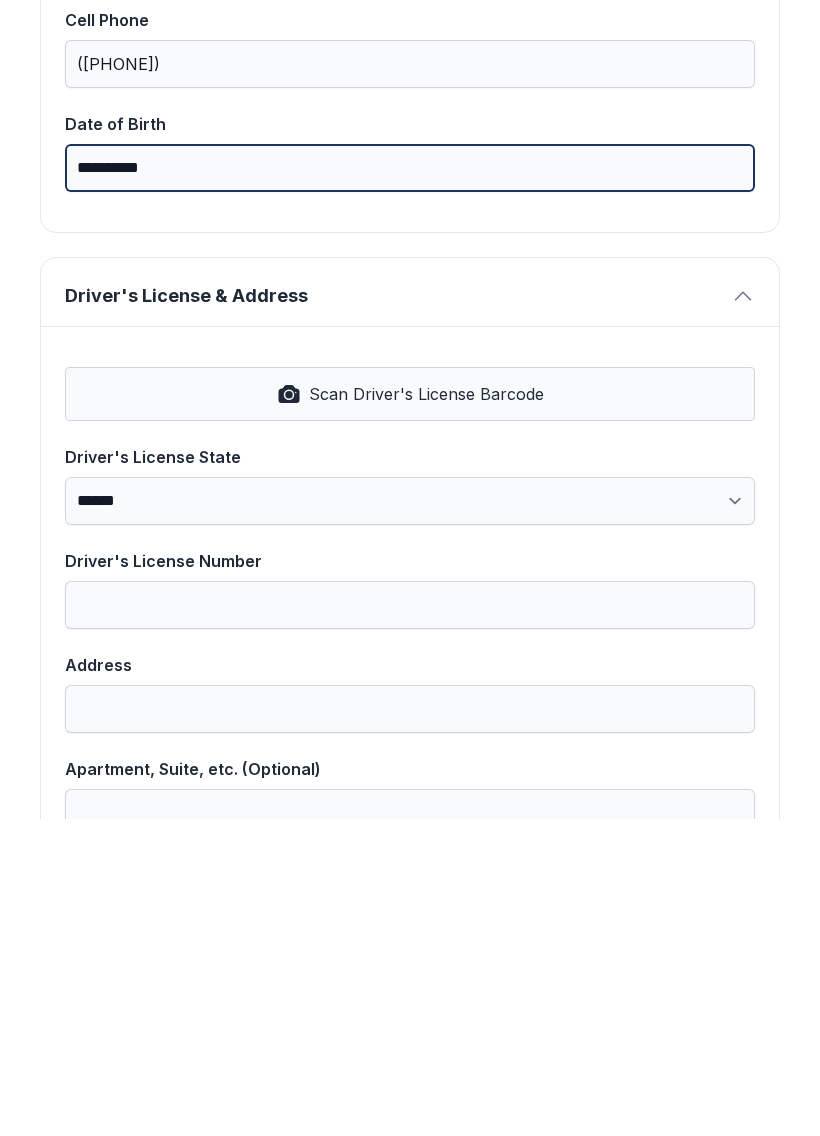 scroll, scrollTop: 504, scrollLeft: 0, axis: vertical 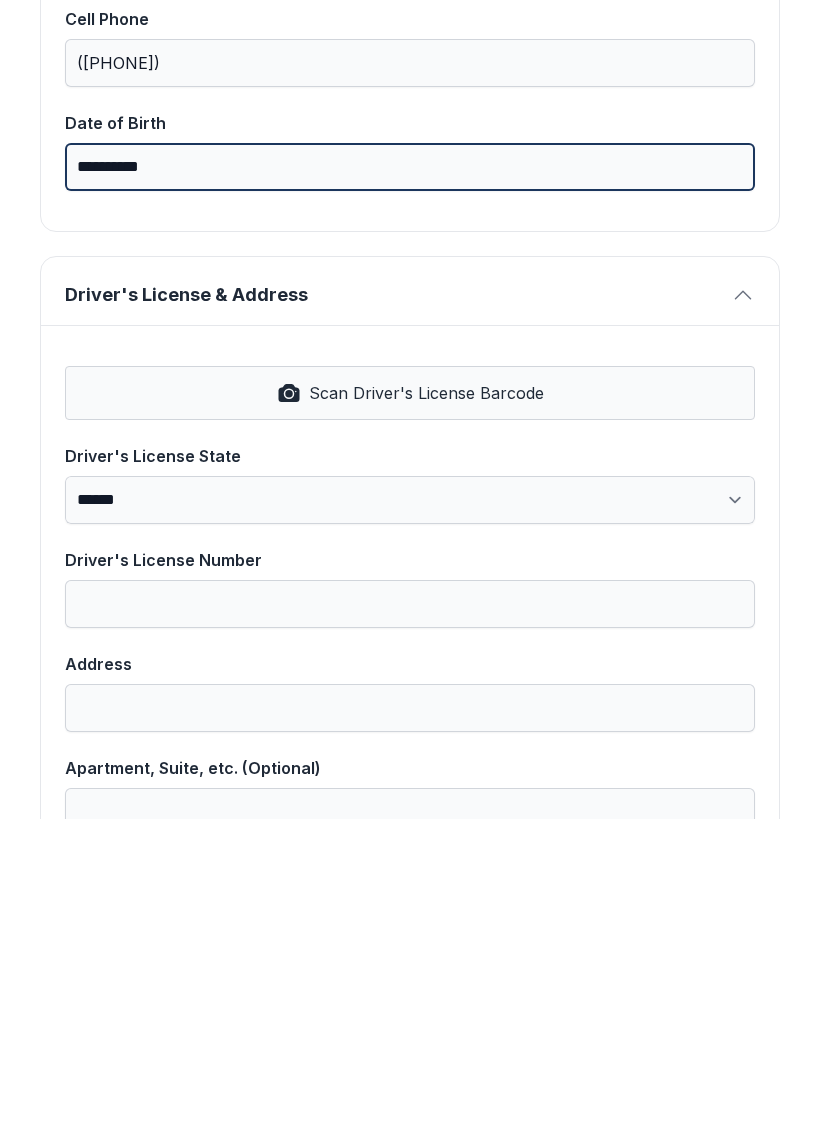 type on "**********" 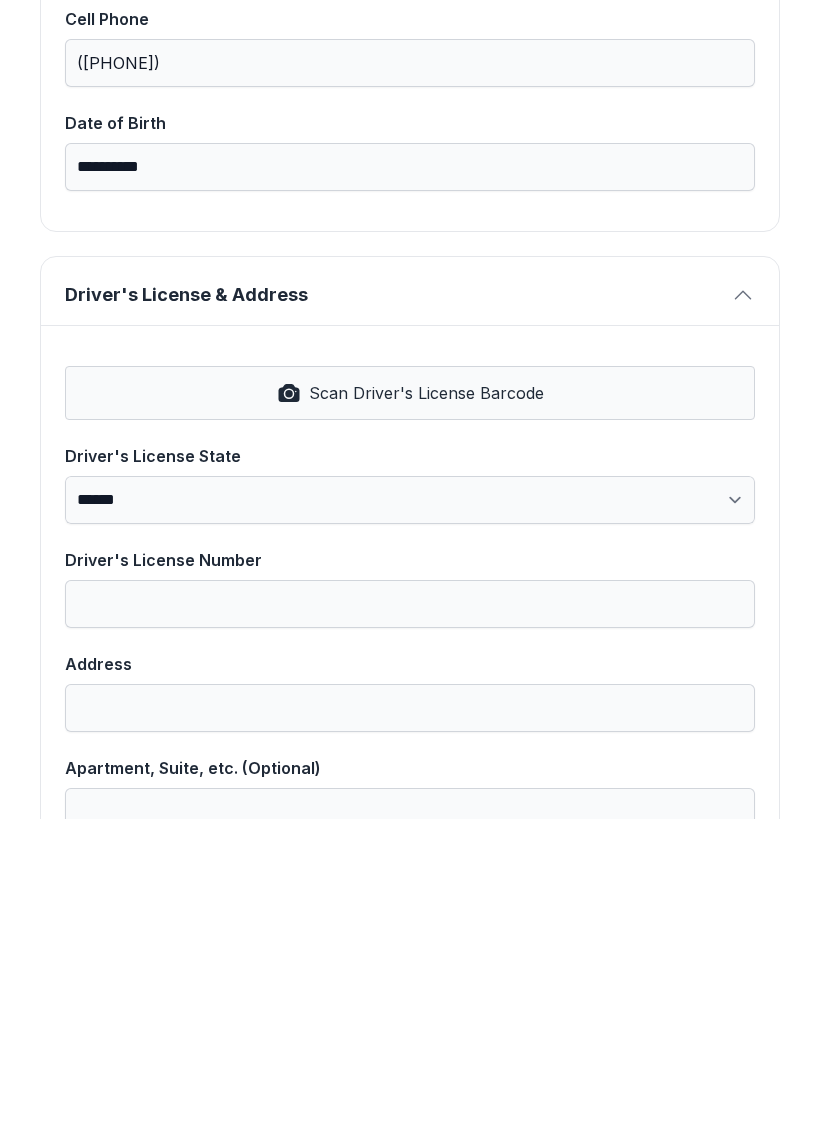 click on "Scan Driver's License Barcode" at bounding box center (410, 710) 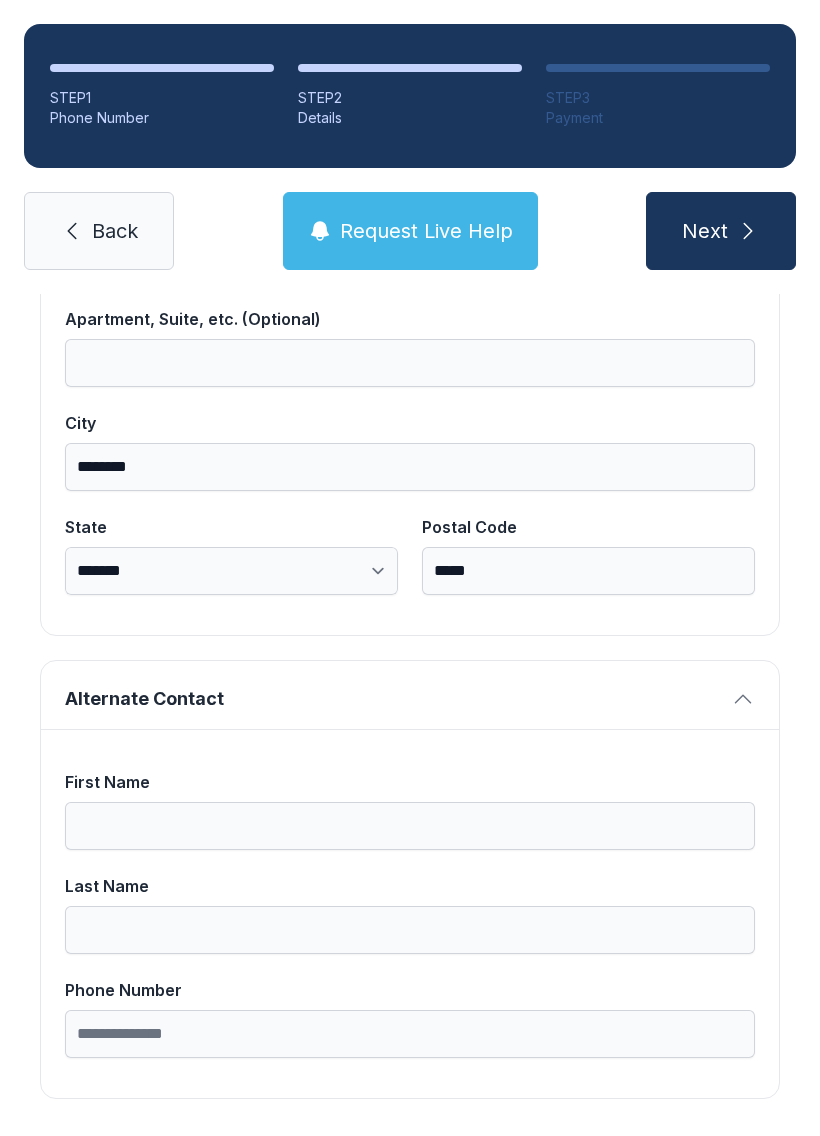 scroll, scrollTop: 1269, scrollLeft: 0, axis: vertical 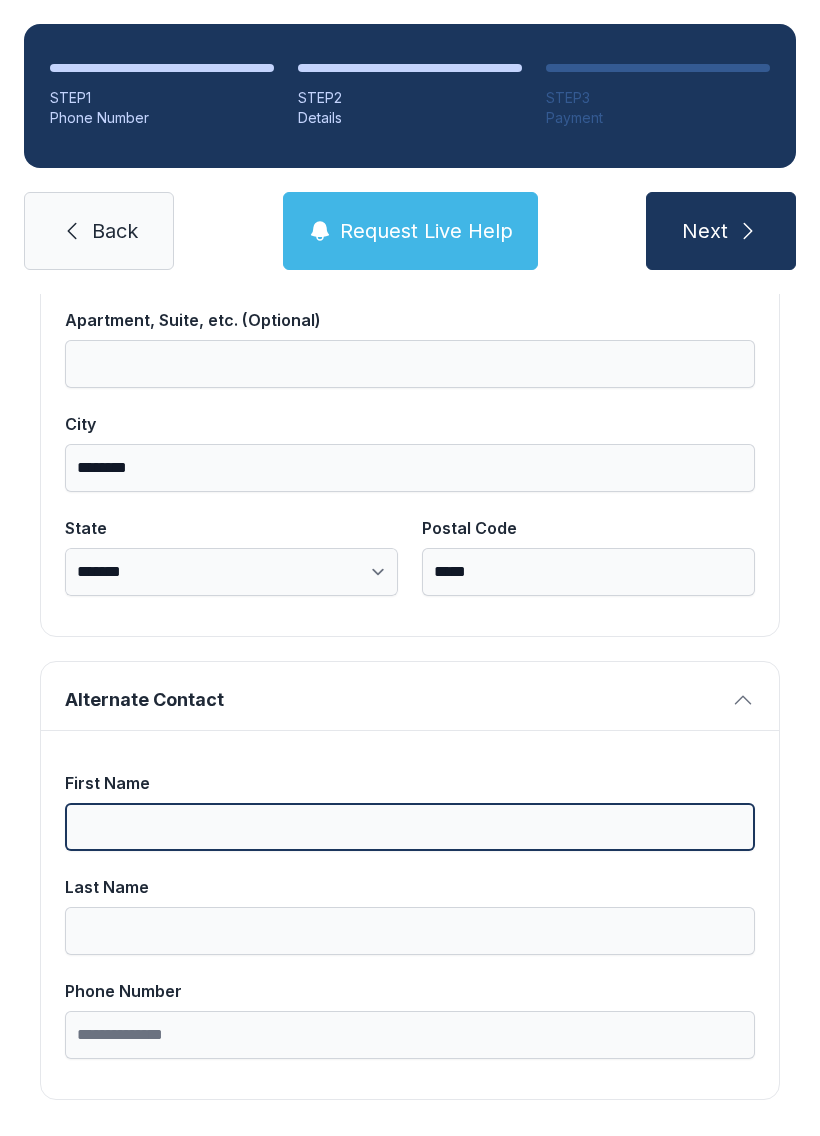 click on "First Name" at bounding box center [410, 827] 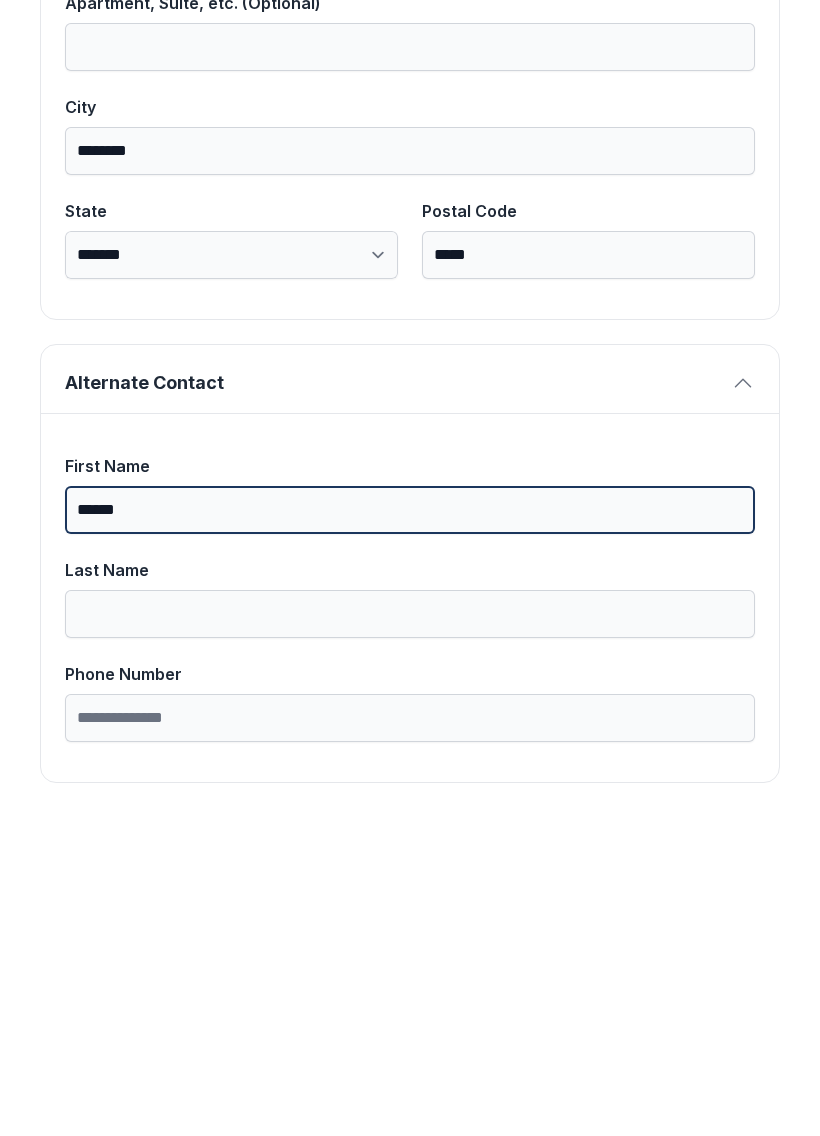 type on "******" 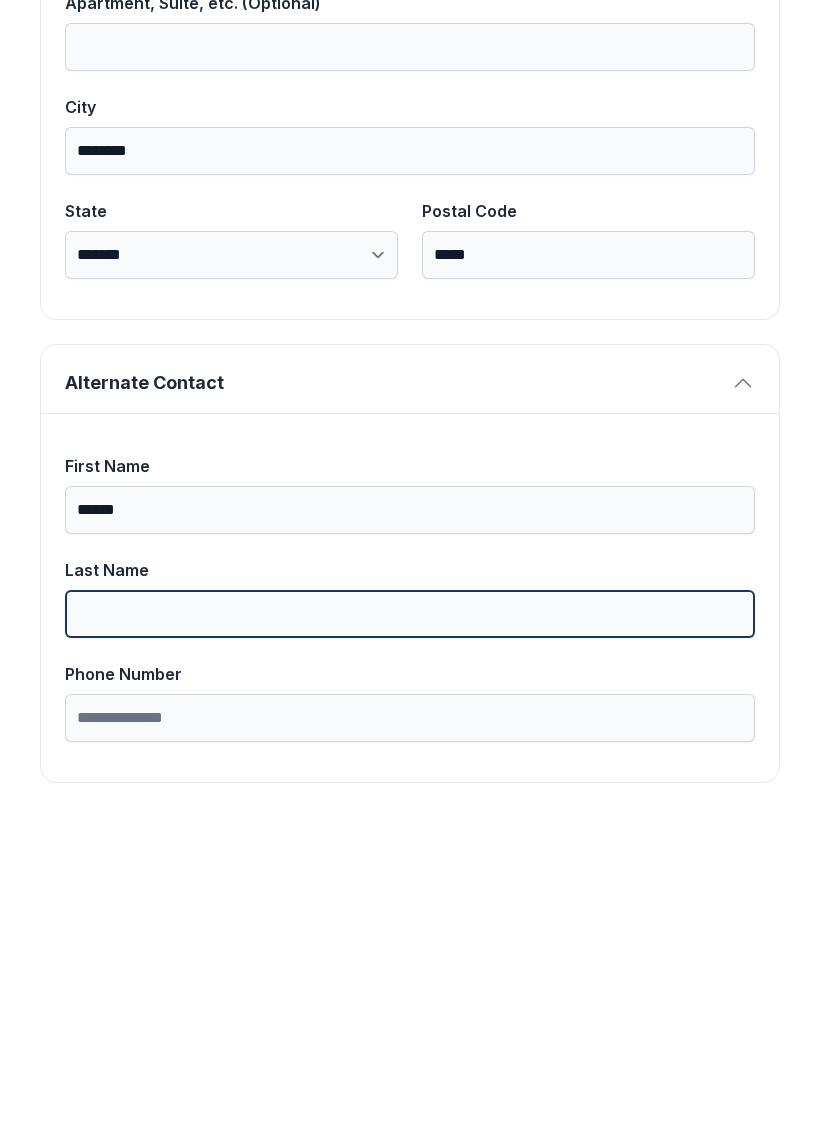 click on "Last Name" at bounding box center [410, 931] 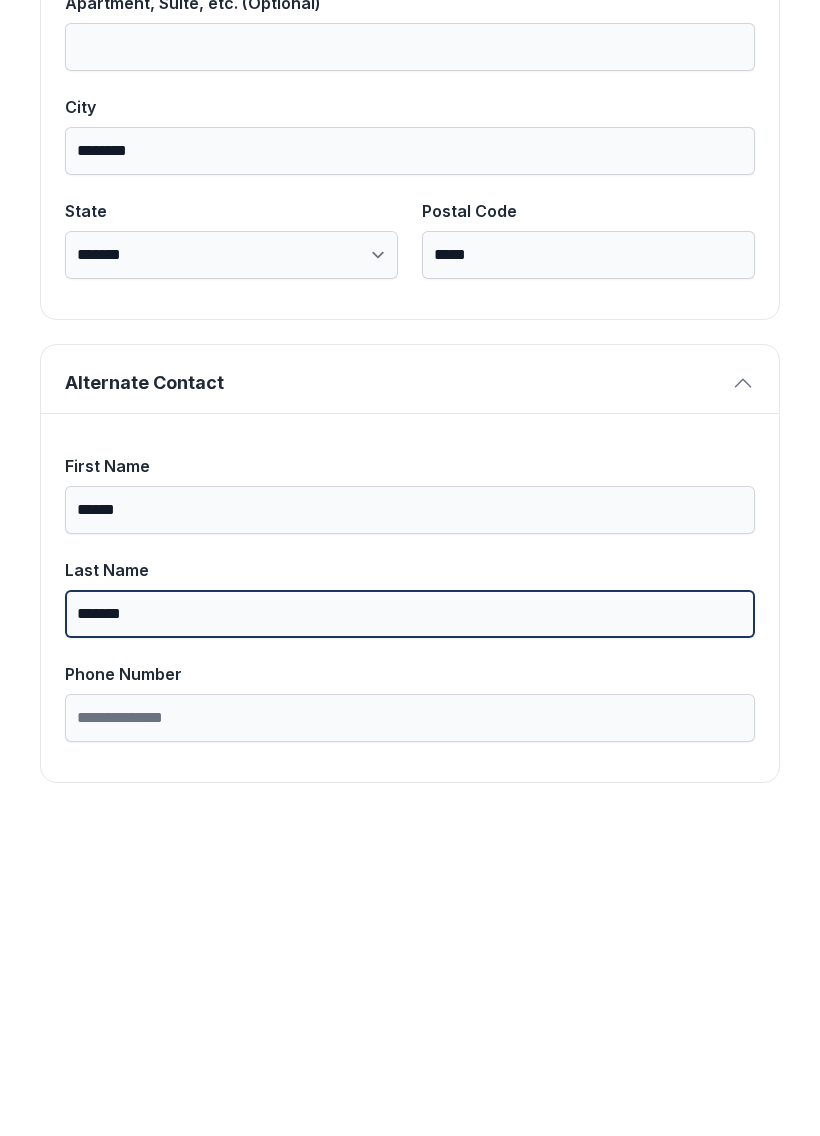 type on "*******" 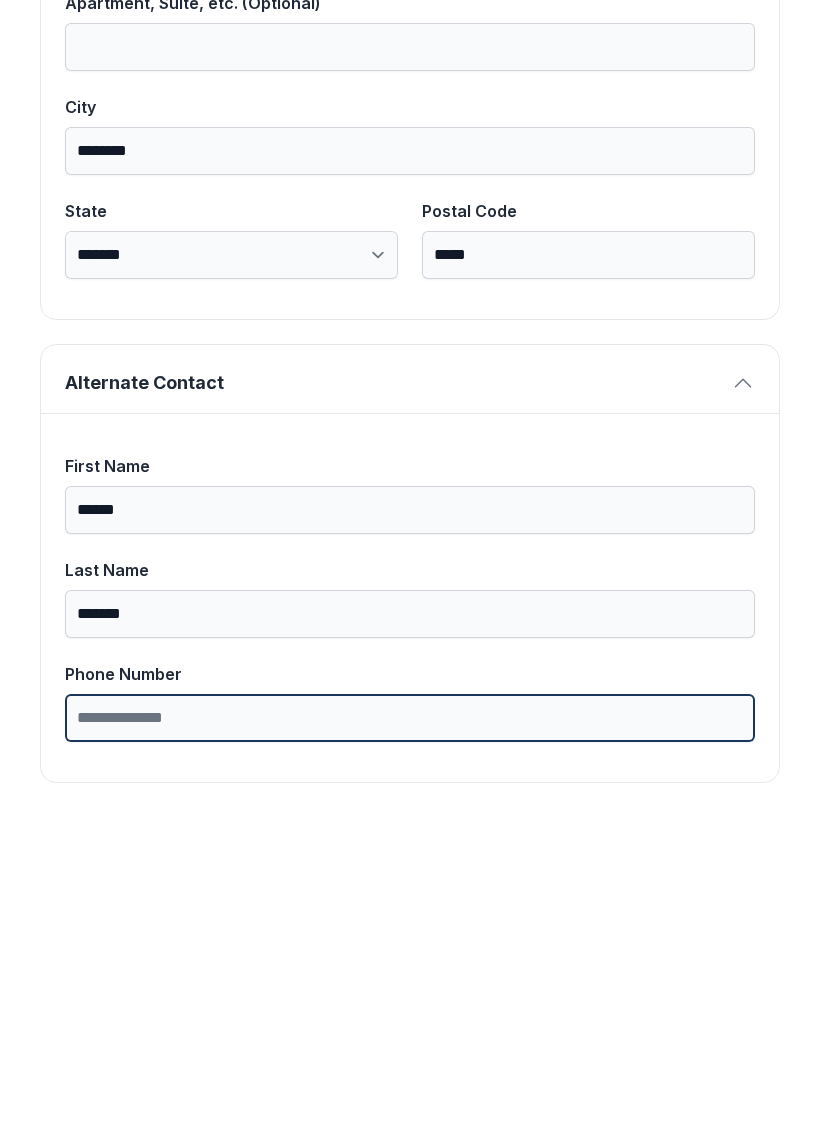 click on "Phone Number" at bounding box center (410, 1035) 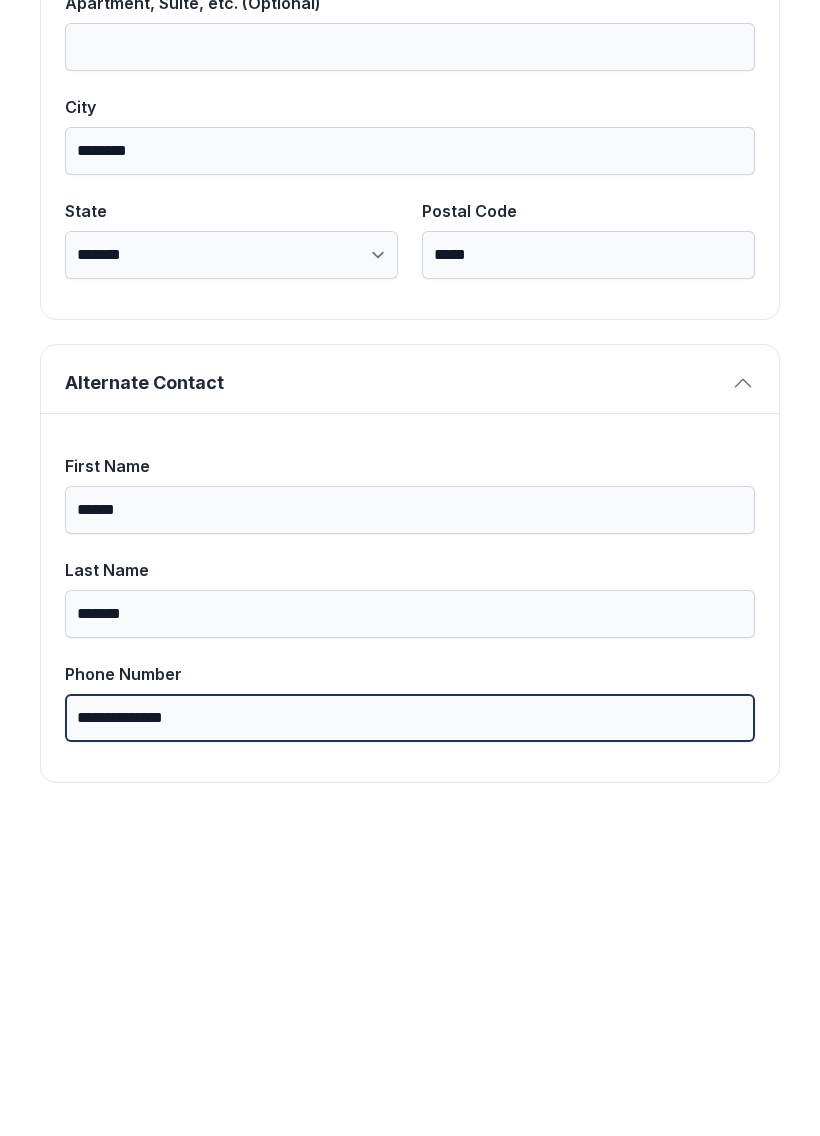 type on "**********" 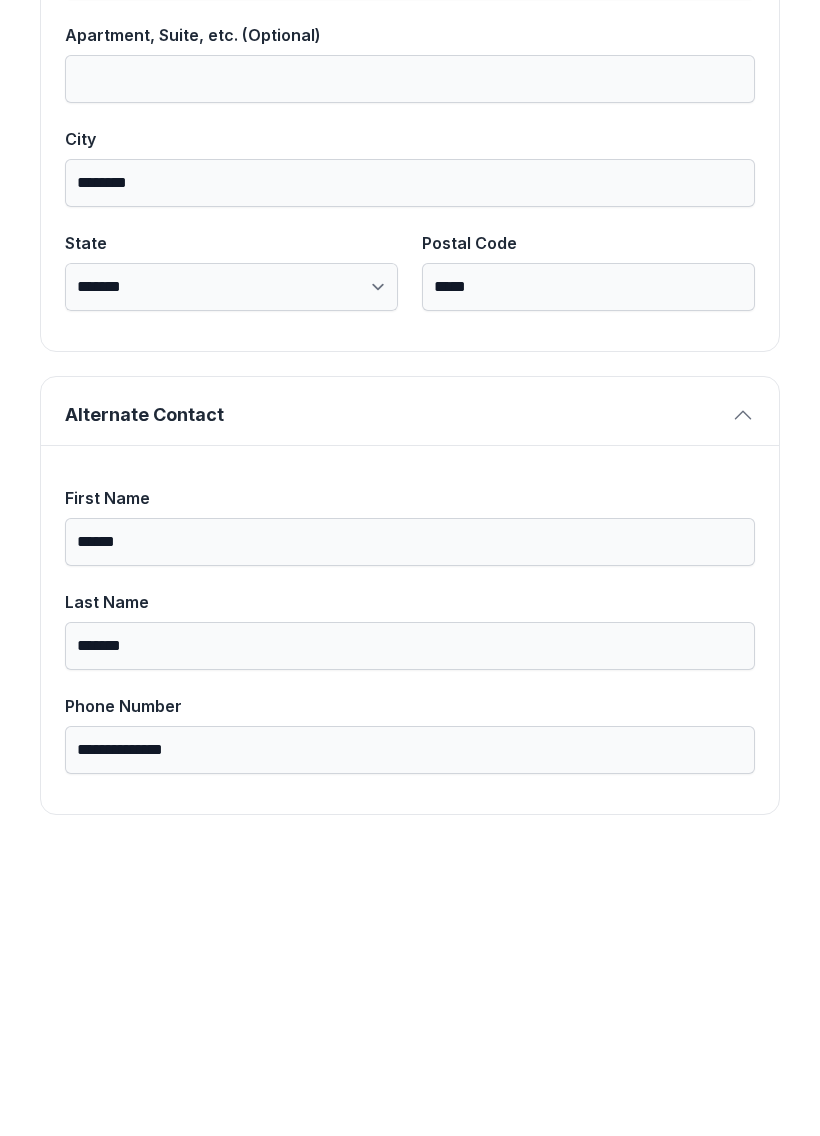 scroll, scrollTop: 0, scrollLeft: 0, axis: both 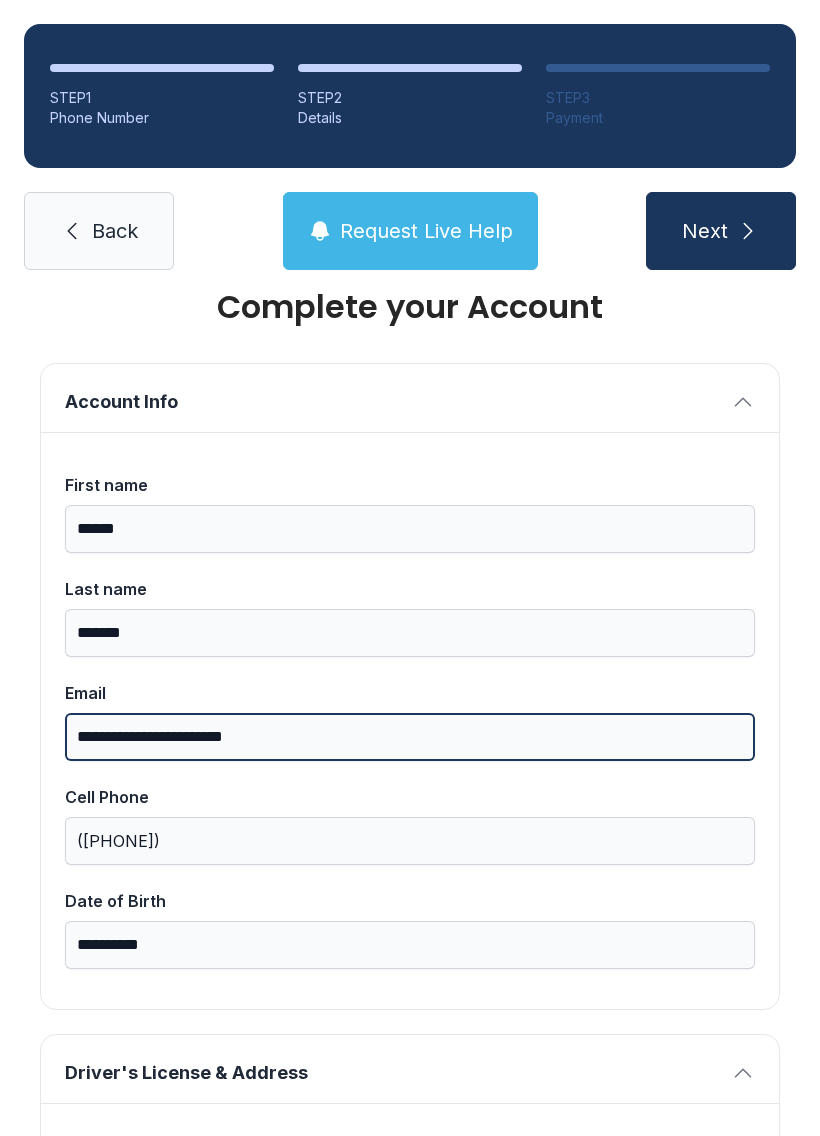 type on "**********" 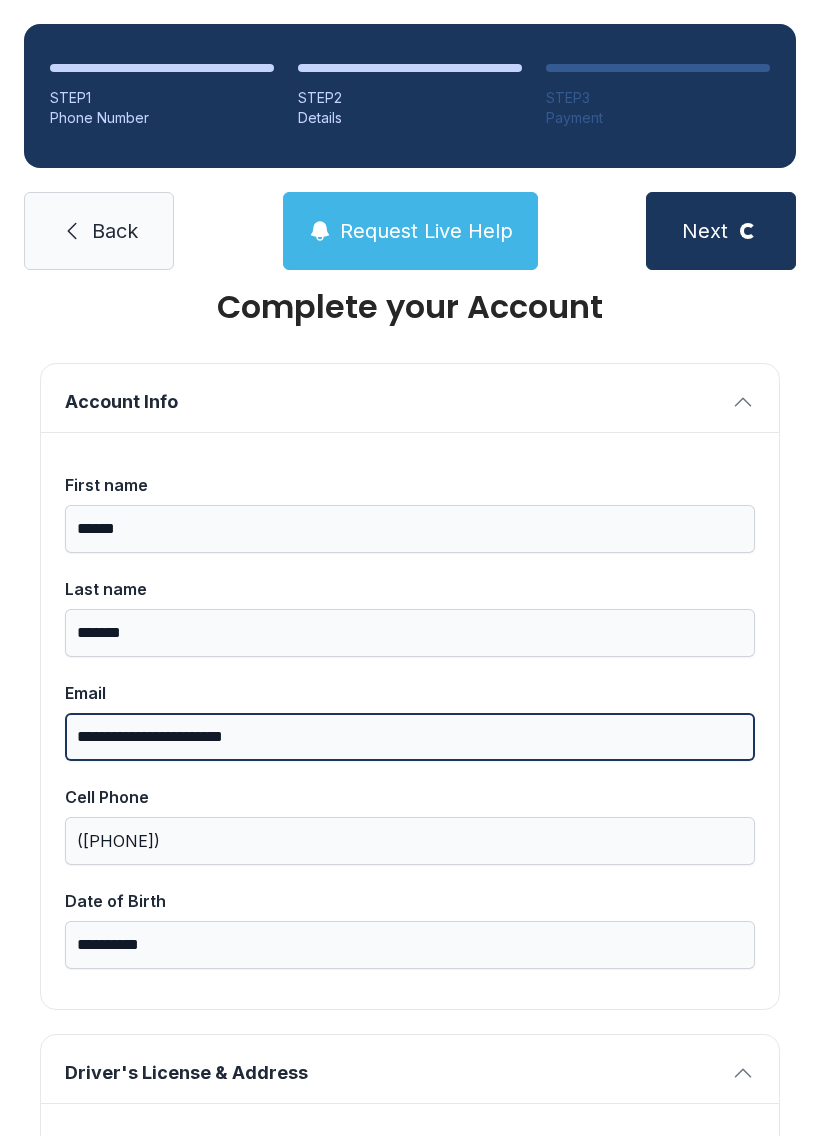 scroll, scrollTop: 0, scrollLeft: 0, axis: both 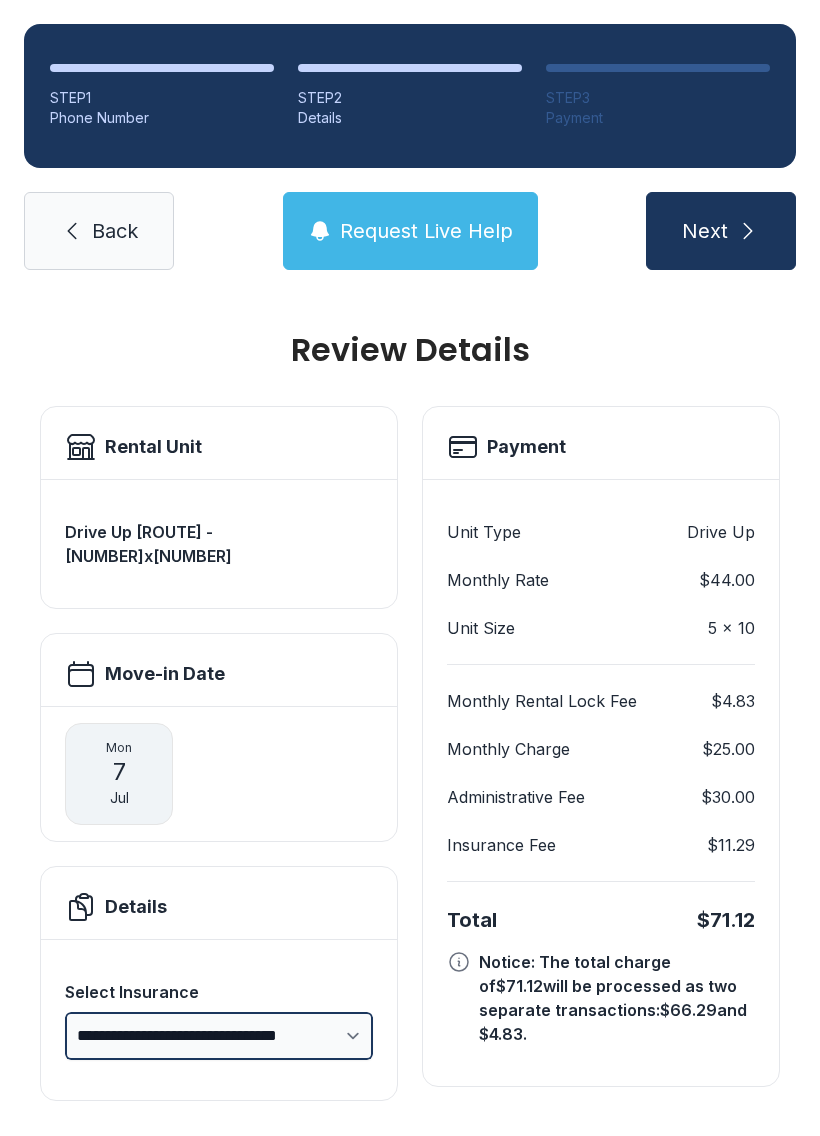 click on "**********" at bounding box center (219, 1036) 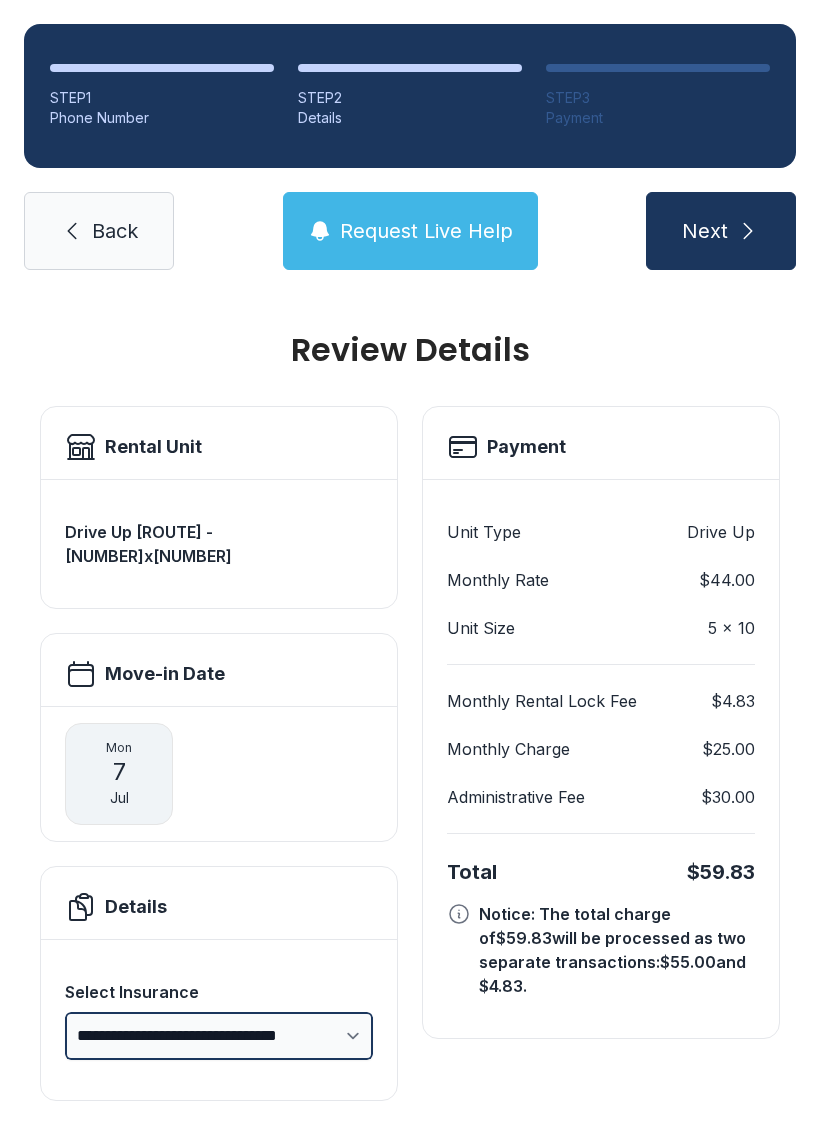 click on "**********" at bounding box center (219, 1036) 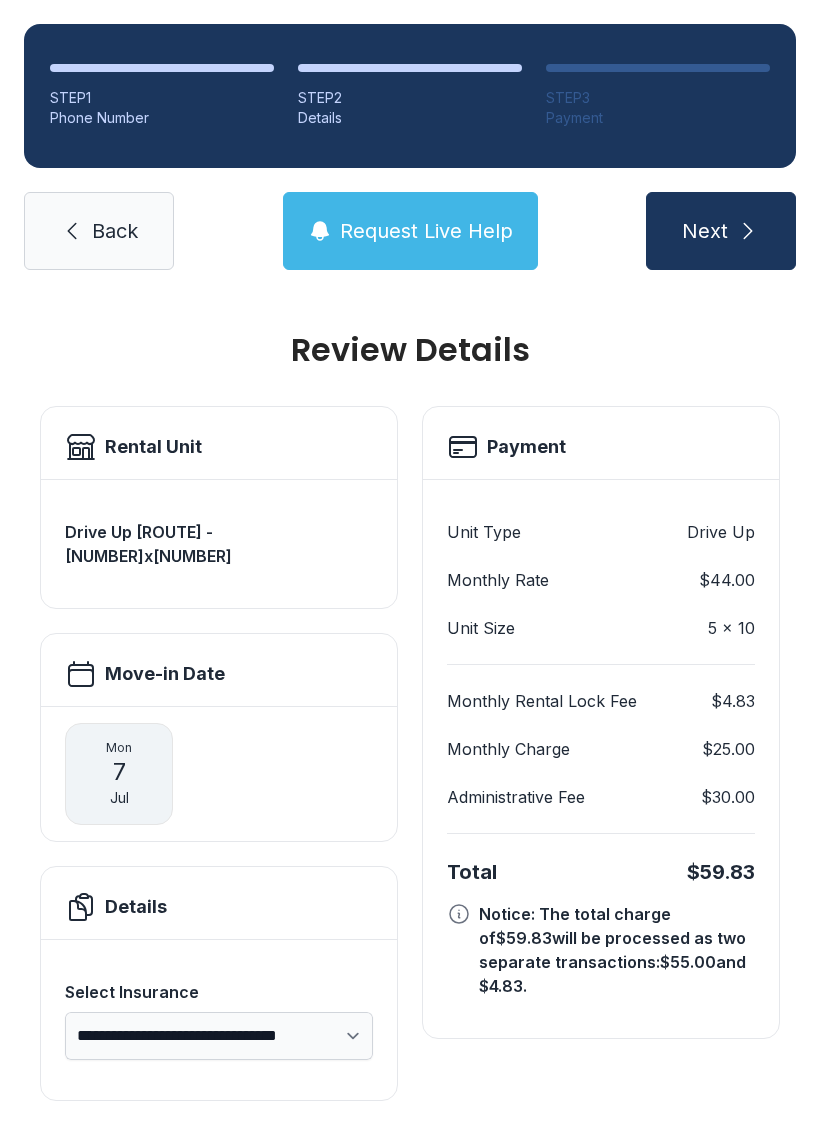 click on "Next" at bounding box center (721, 231) 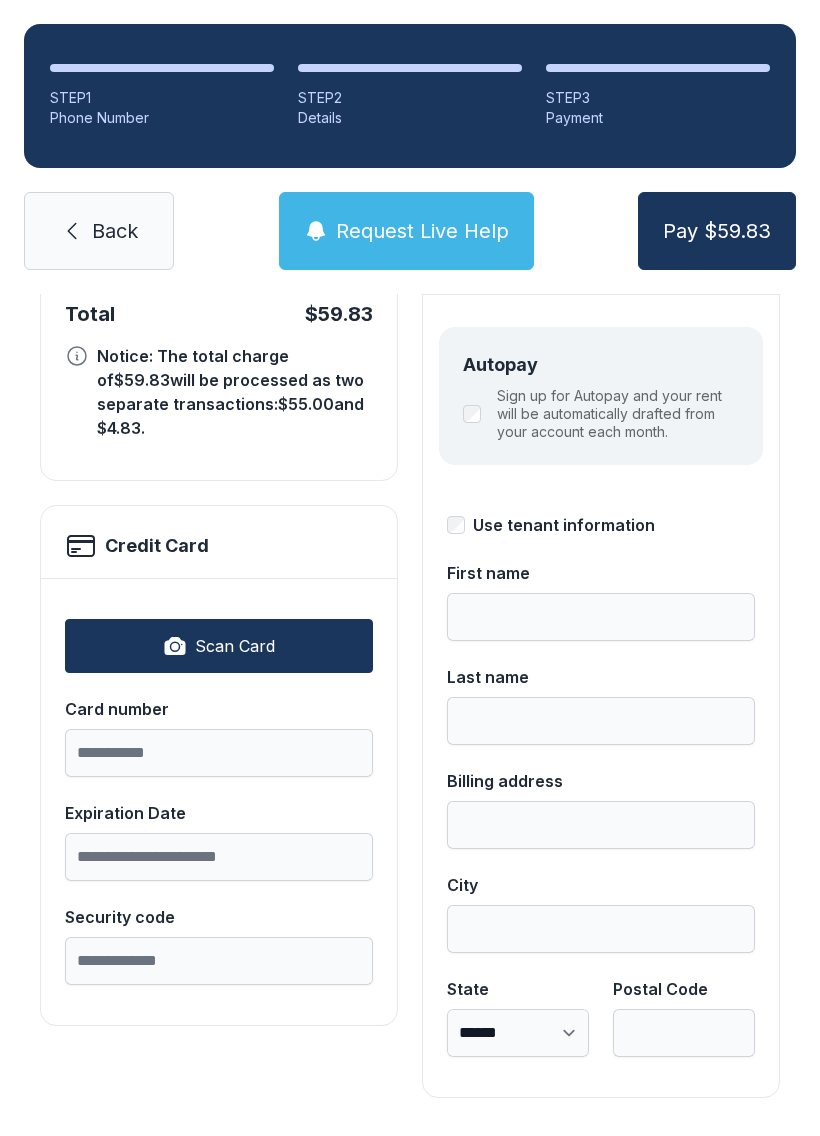 scroll, scrollTop: 218, scrollLeft: 0, axis: vertical 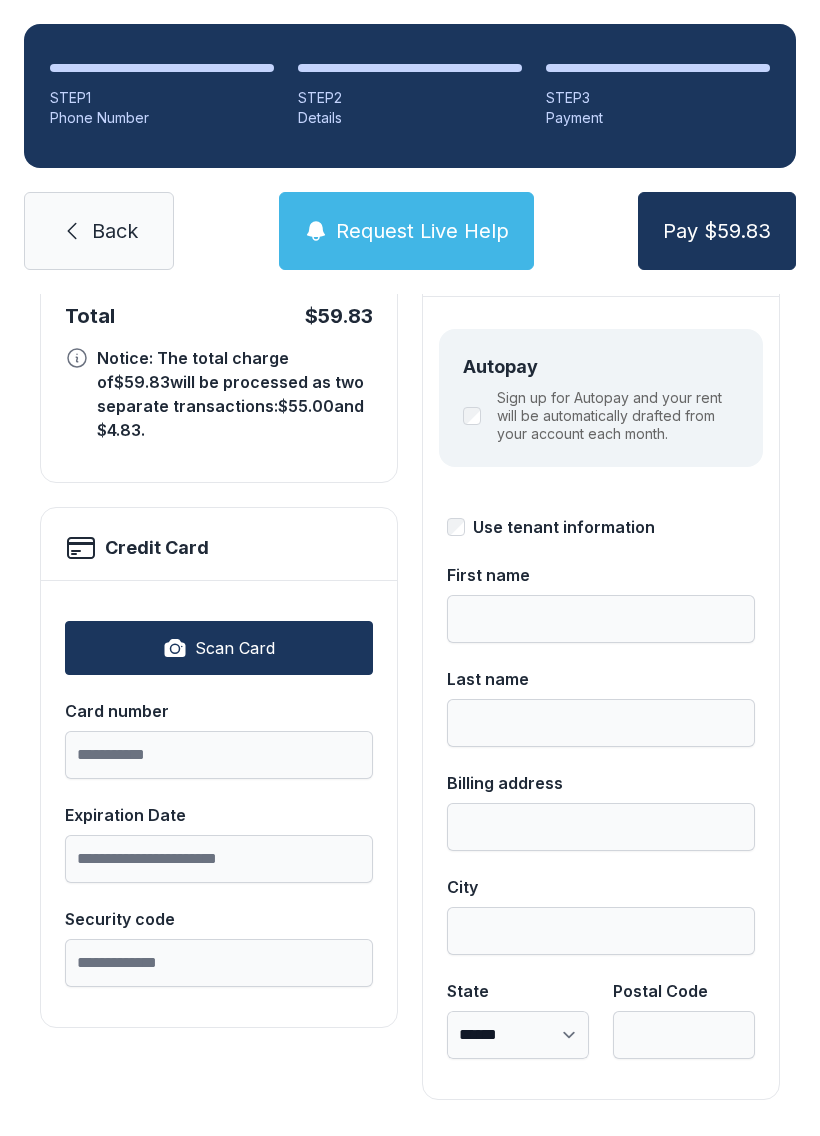 click on "Scan Card" at bounding box center (219, 648) 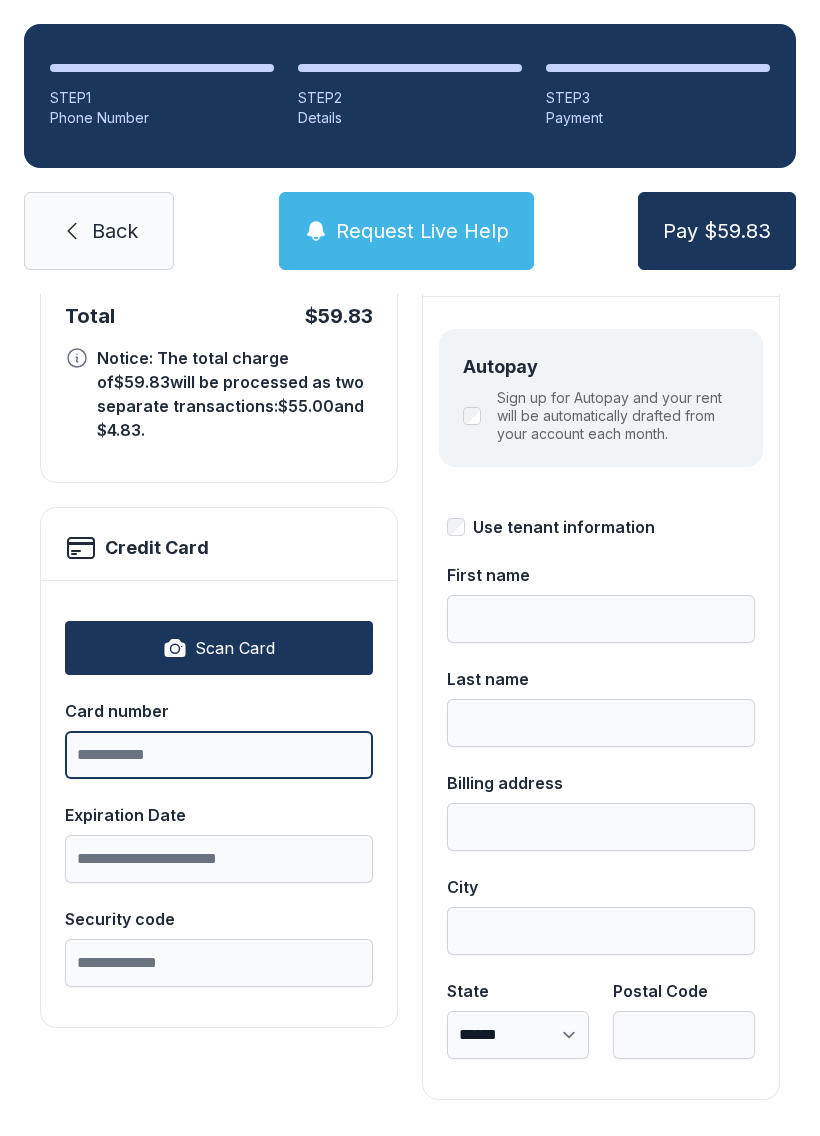 click on "Card number" at bounding box center [219, 755] 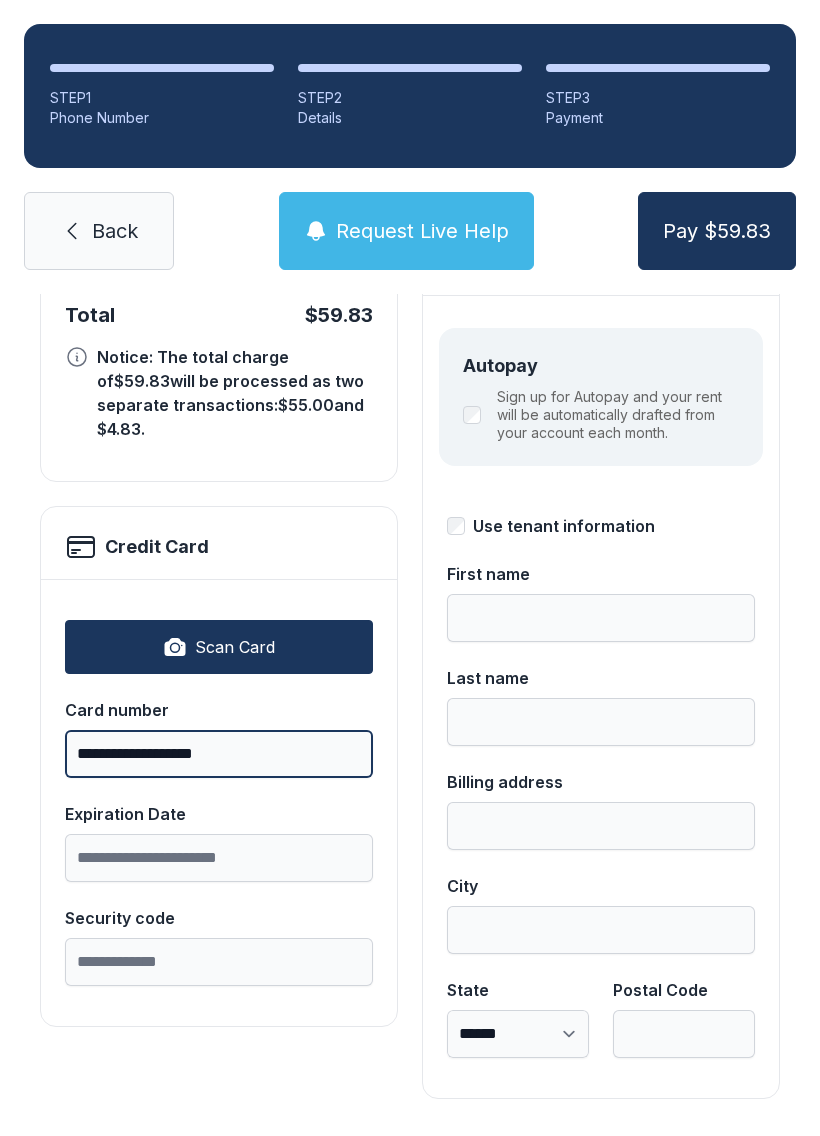 scroll, scrollTop: 218, scrollLeft: 0, axis: vertical 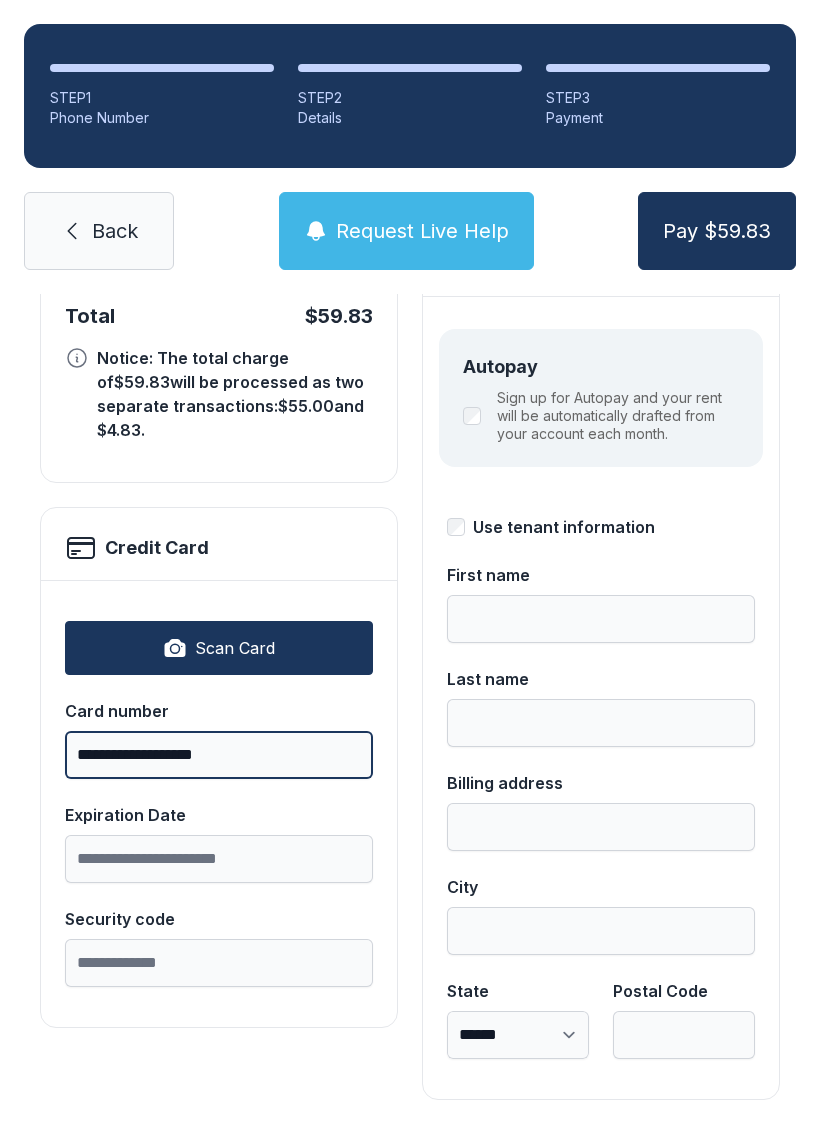 type on "**********" 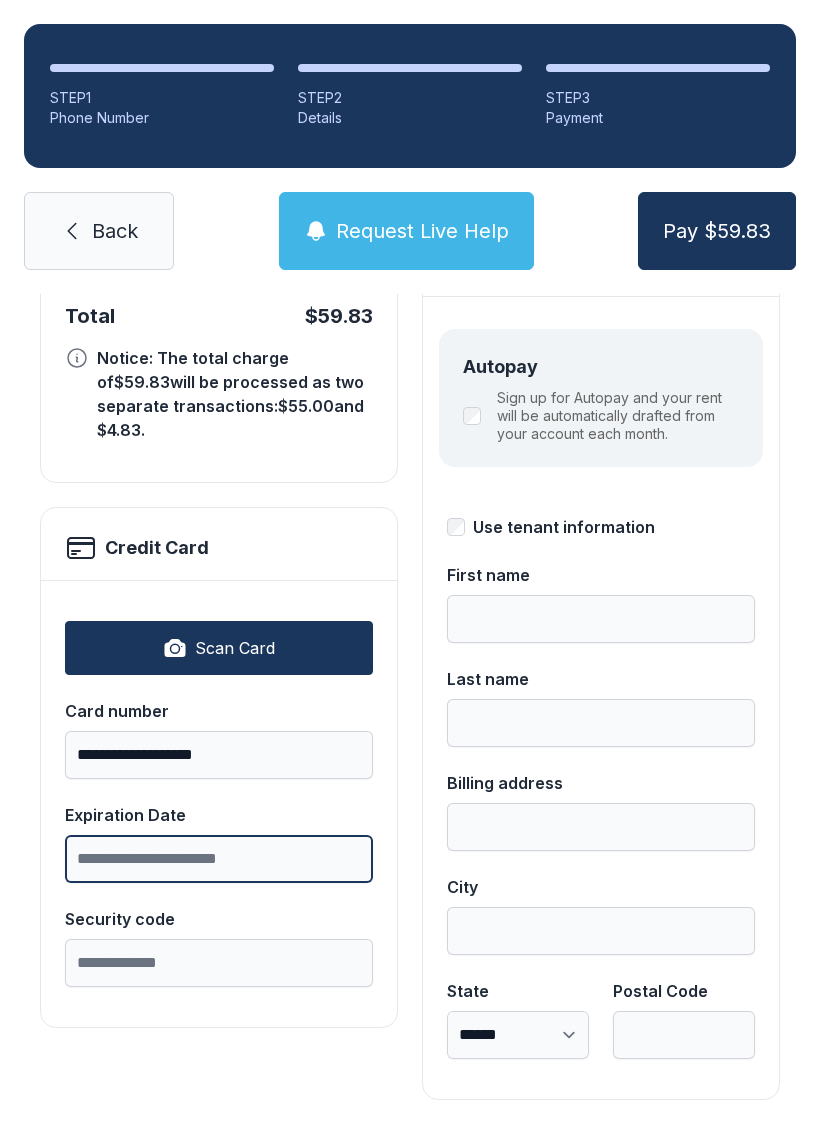 click on "Expiration Date" at bounding box center [219, 859] 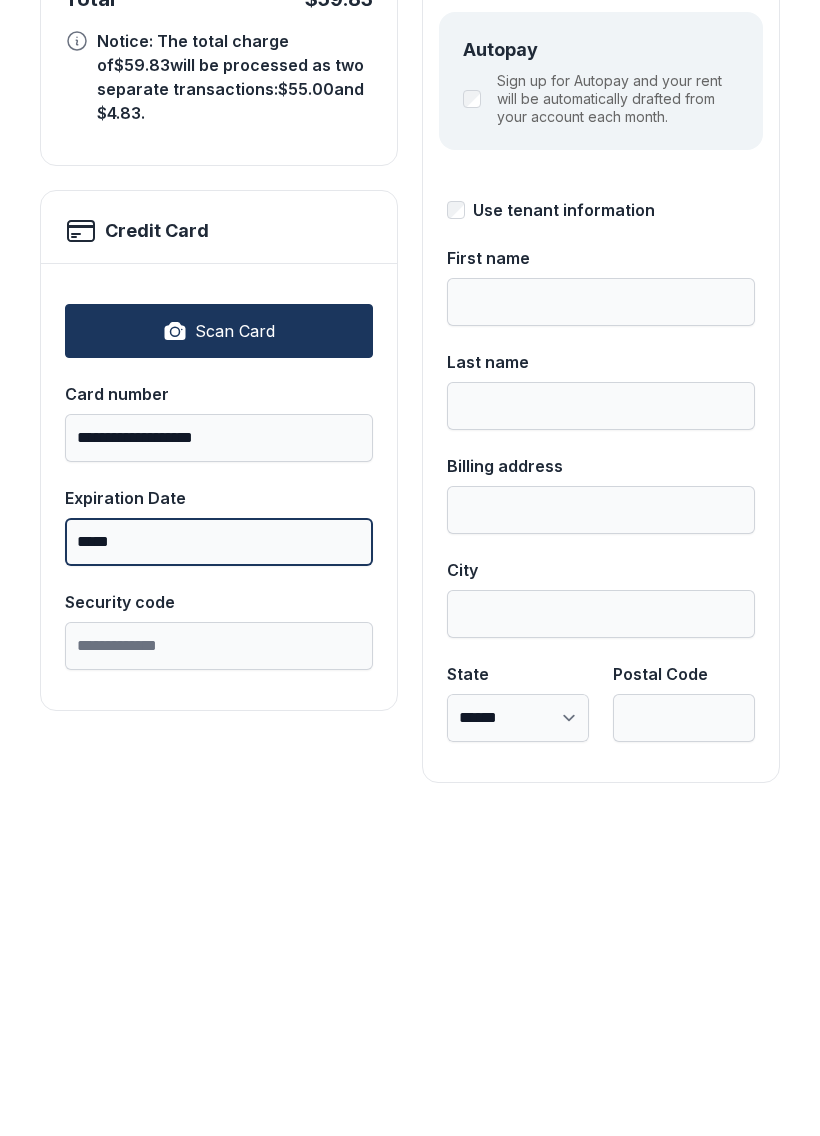 type on "*****" 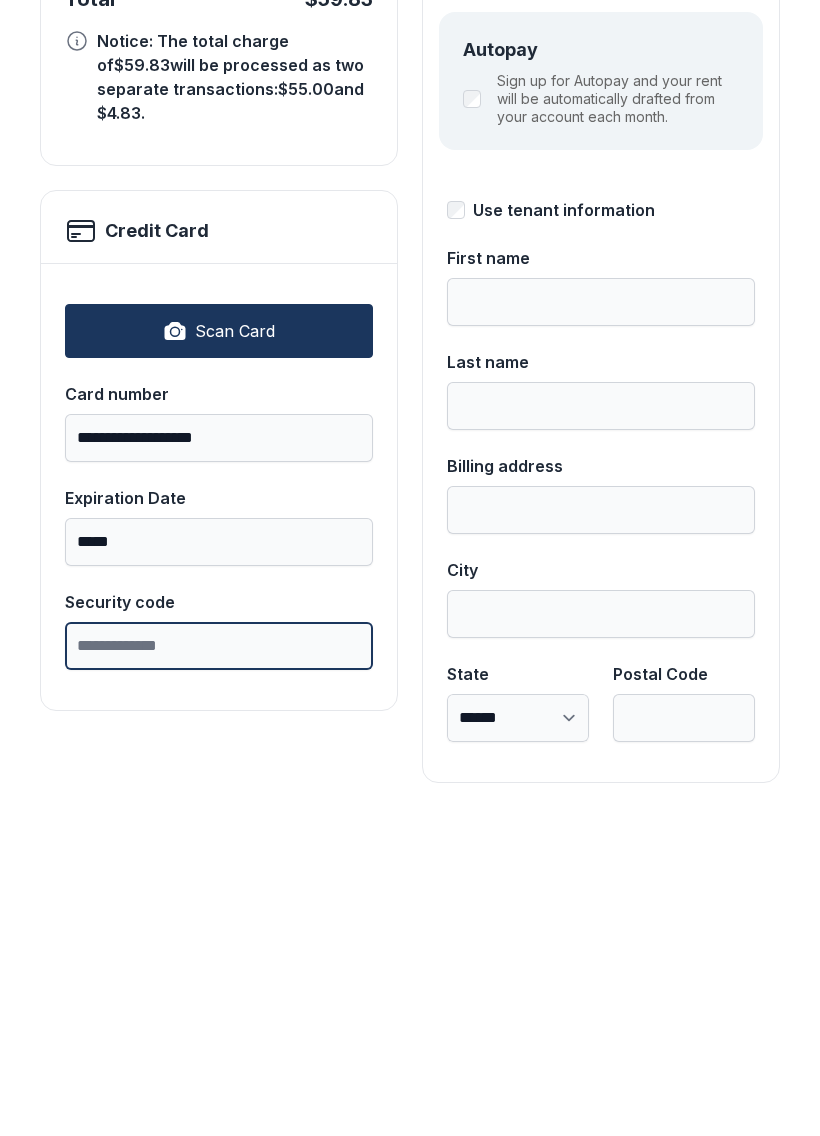 click on "Security code" at bounding box center [219, 963] 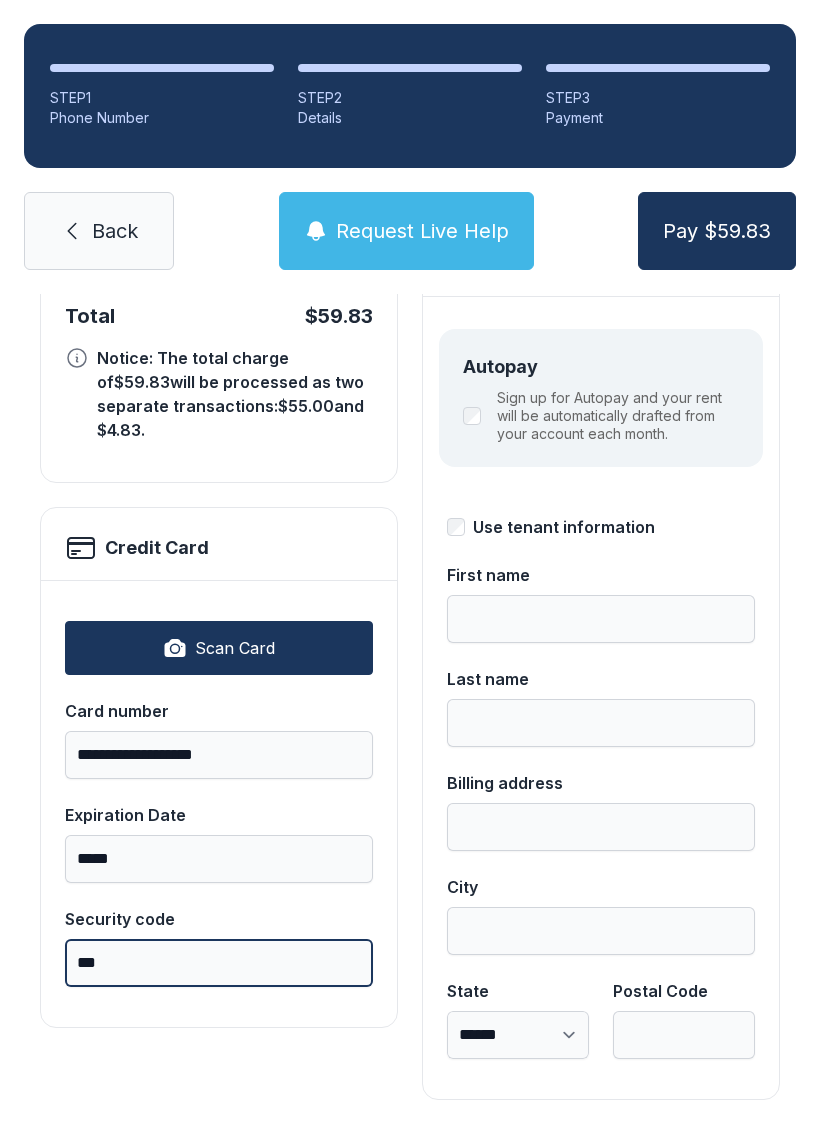 type on "***" 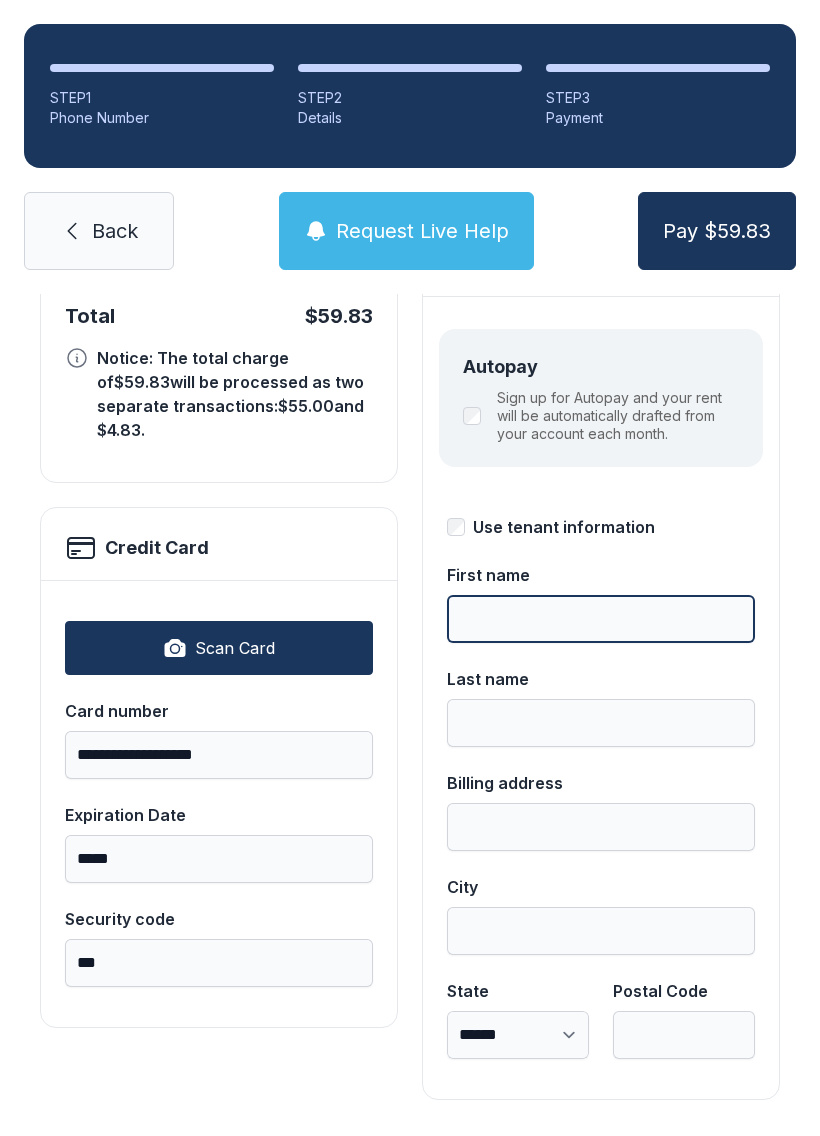 click on "First name" at bounding box center (601, 619) 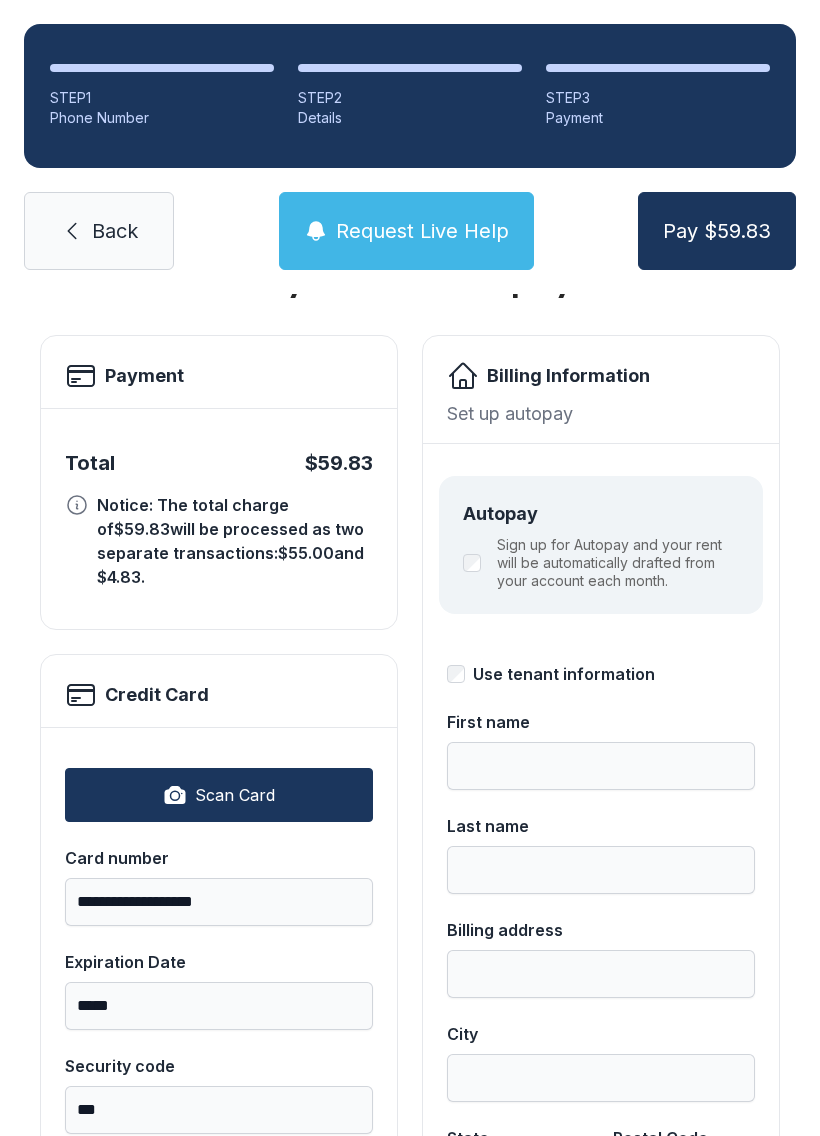 scroll, scrollTop: 99, scrollLeft: 0, axis: vertical 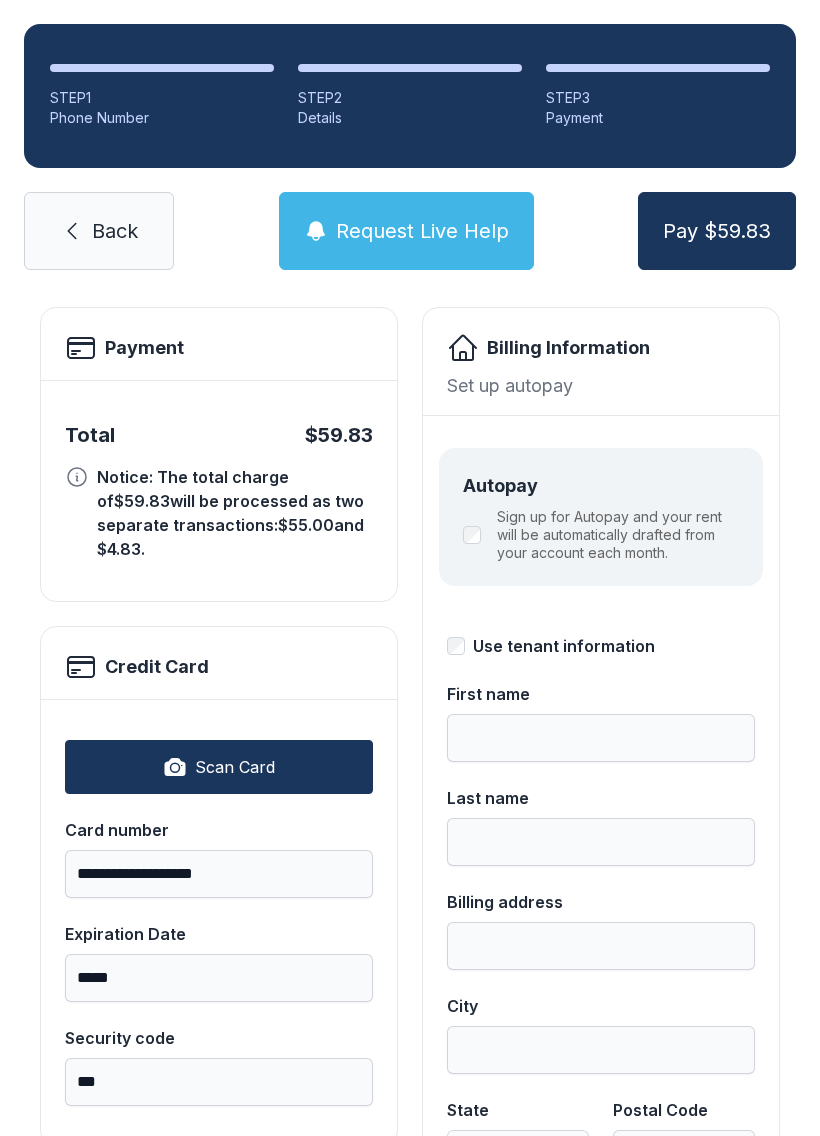click on "Sign up for Autopay and your rent will be automatically drafted from your account each month." at bounding box center [601, 535] 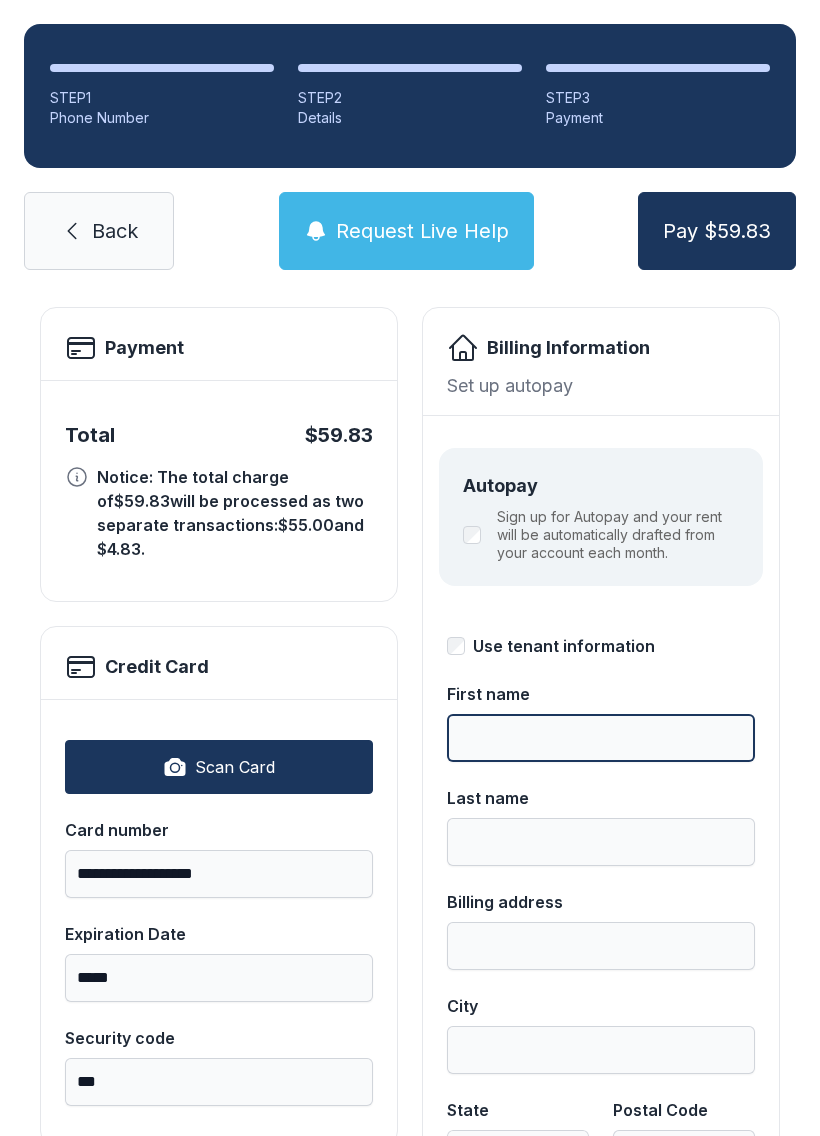 click on "First name" at bounding box center (601, 738) 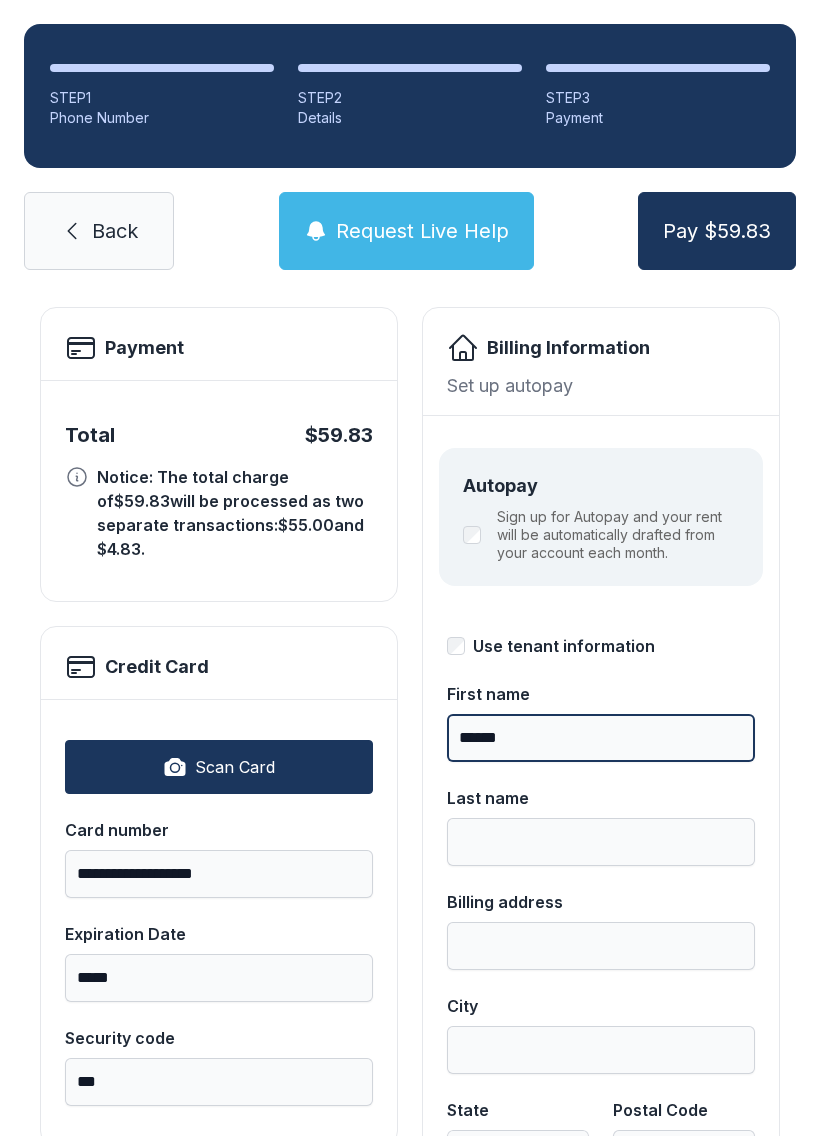 type on "******" 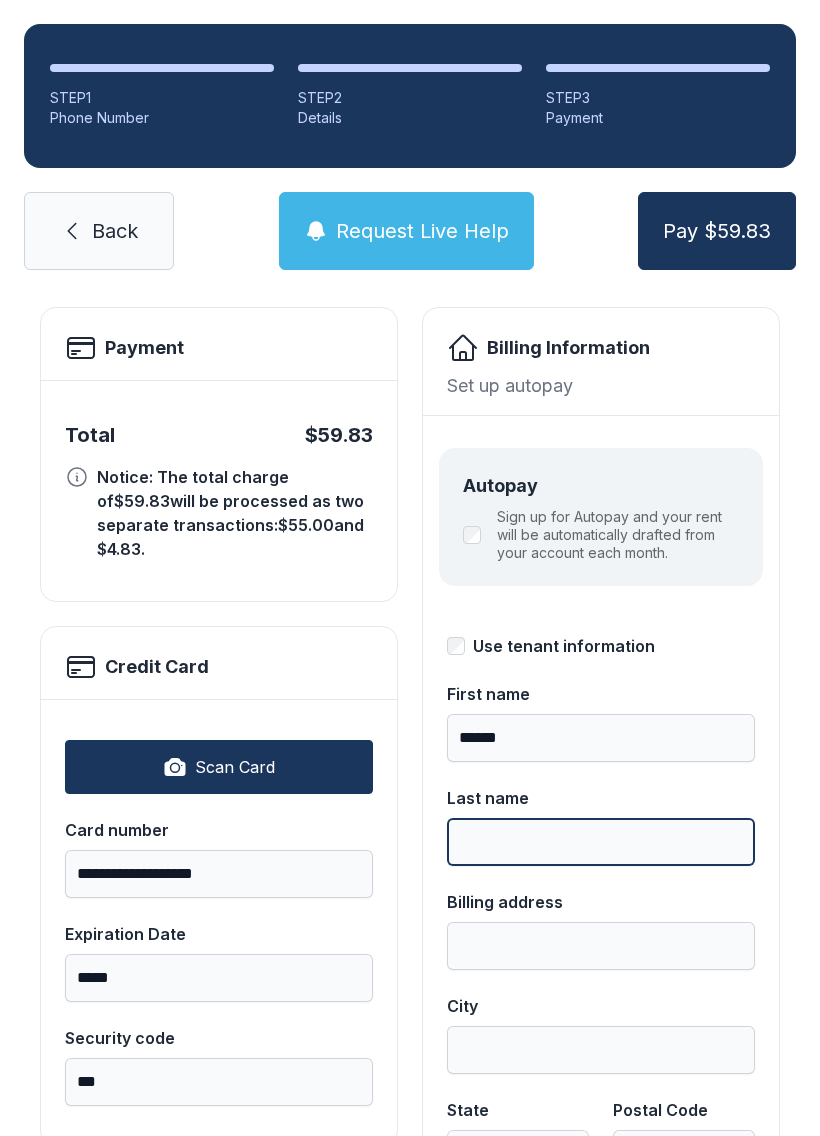 click on "Last name" at bounding box center (601, 842) 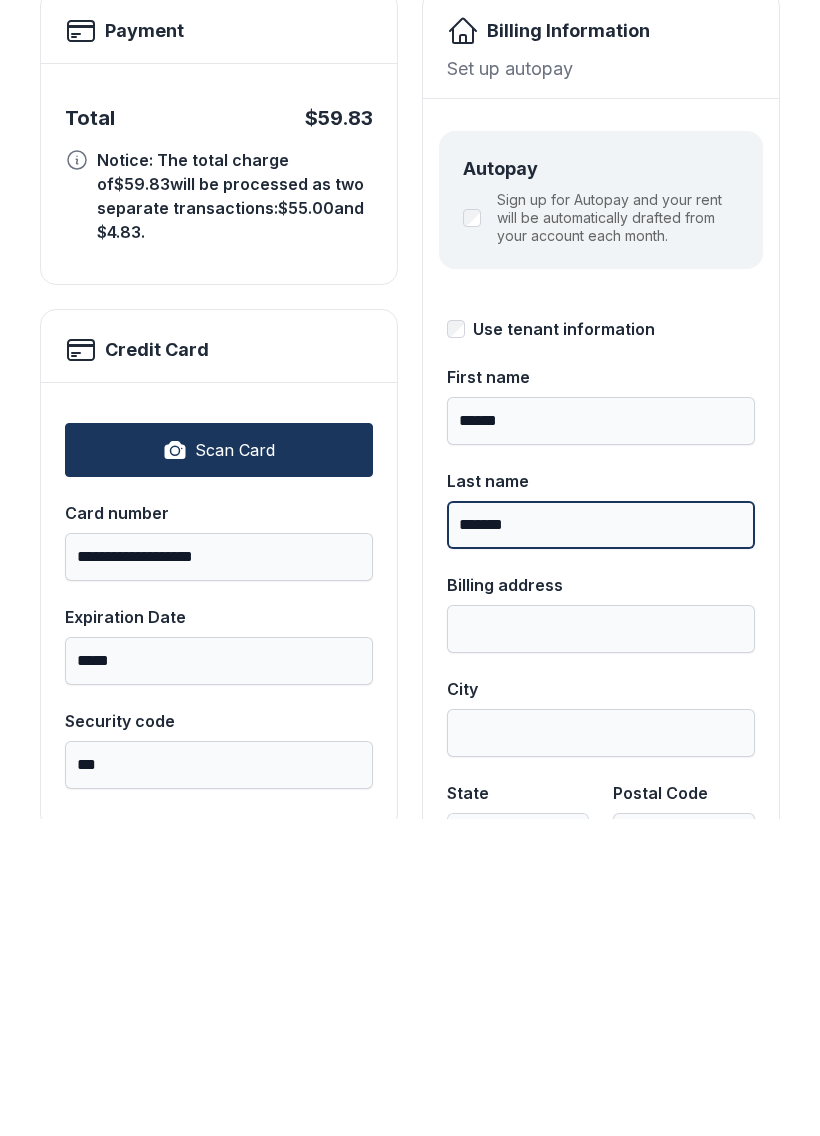 type on "*******" 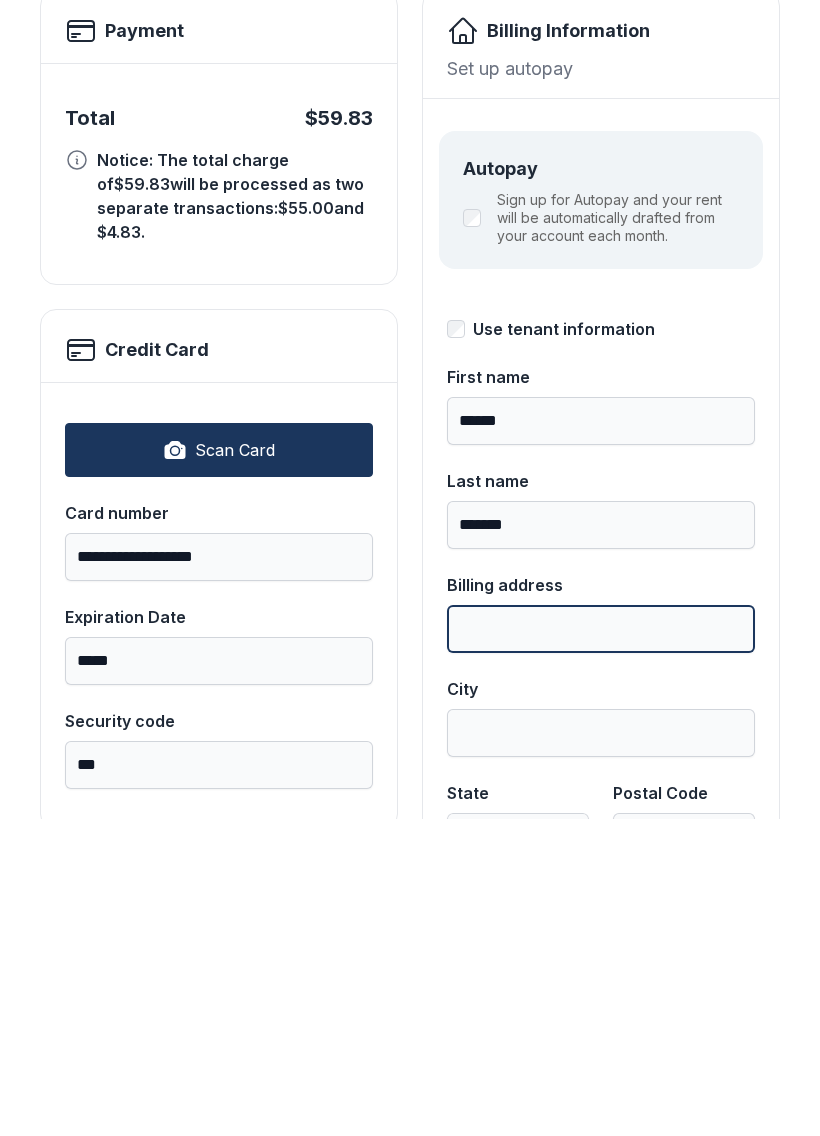 click on "Billing address" at bounding box center (601, 946) 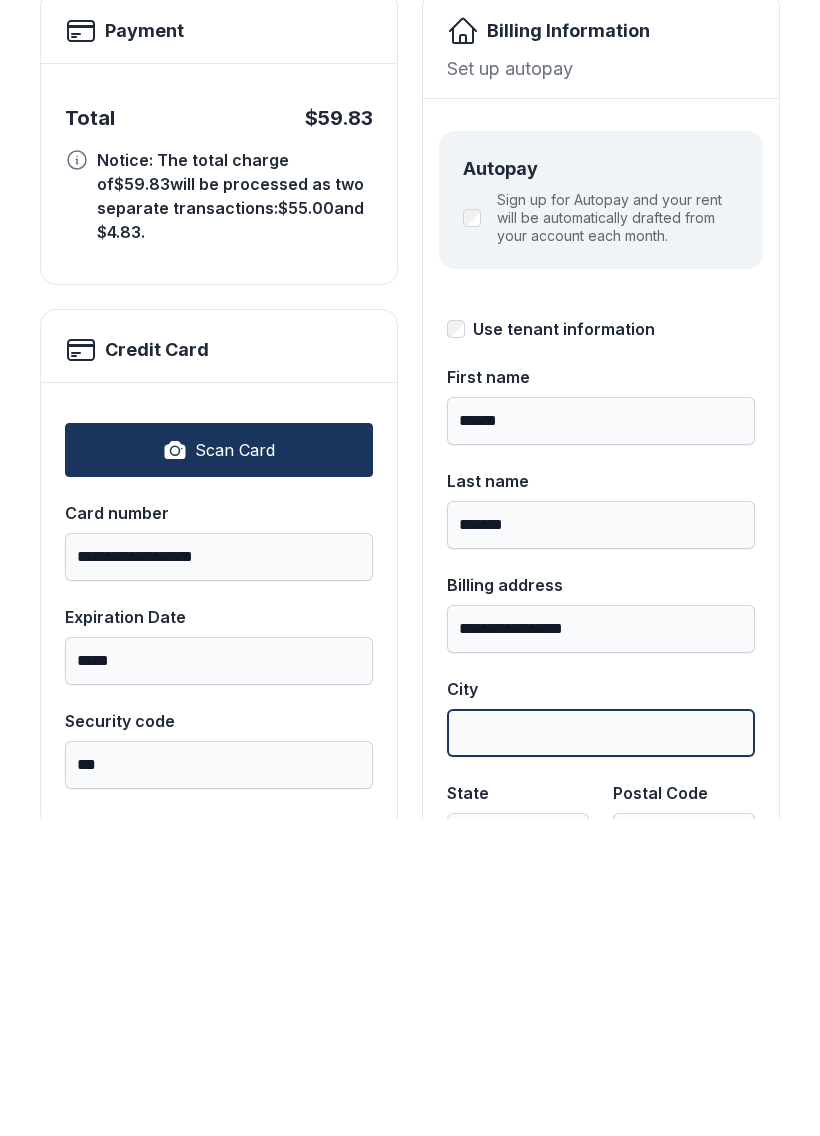 click on "City" at bounding box center (601, 1050) 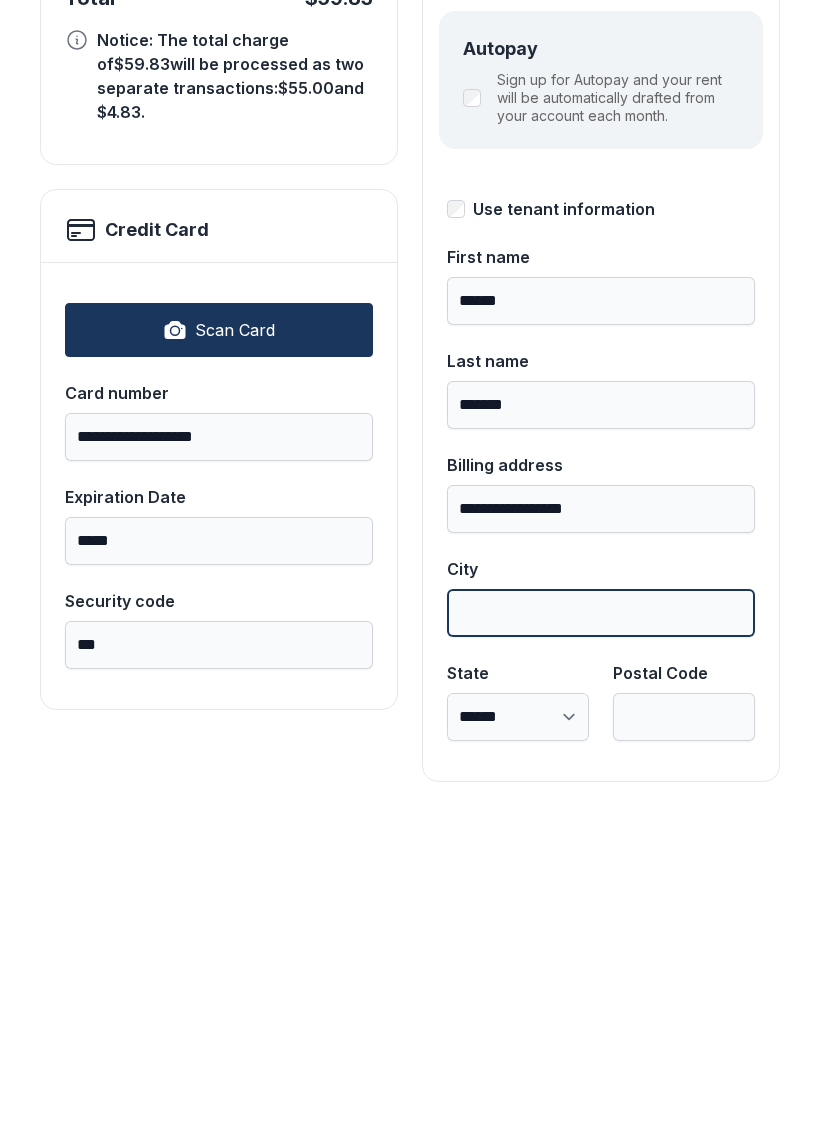 scroll, scrollTop: 218, scrollLeft: 0, axis: vertical 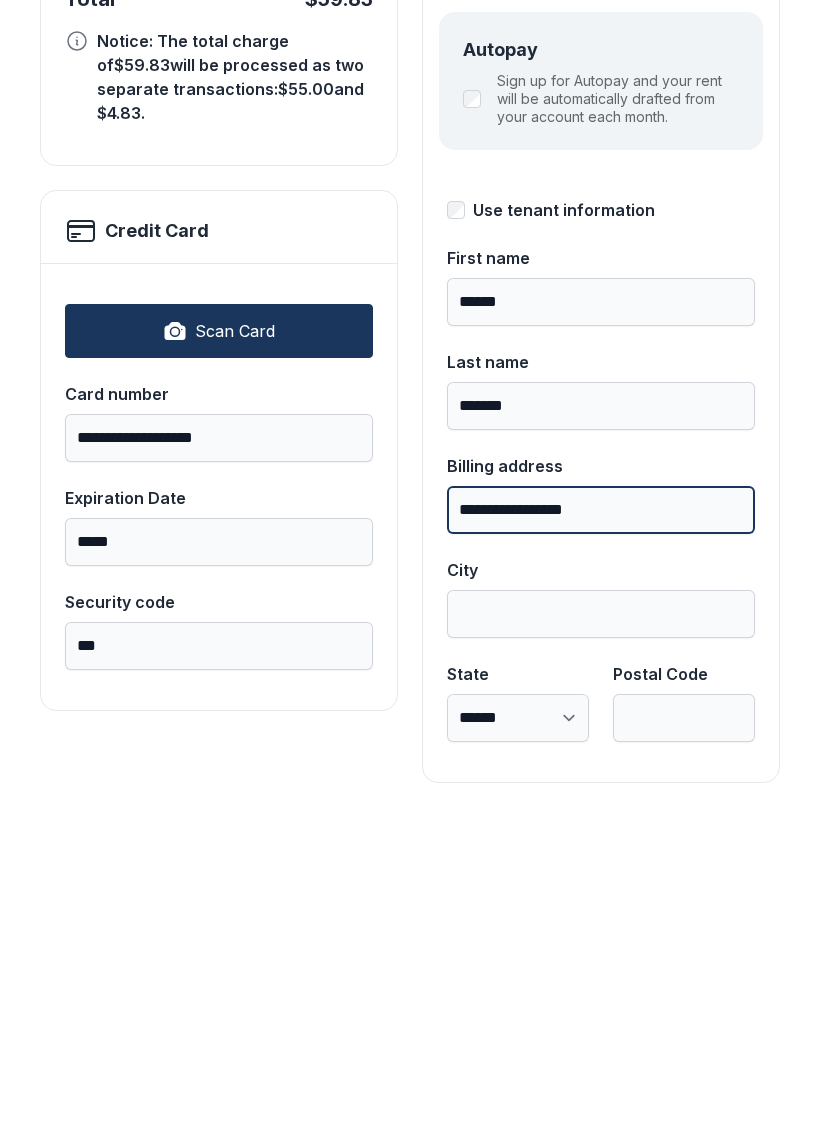 click on "**********" at bounding box center (601, 827) 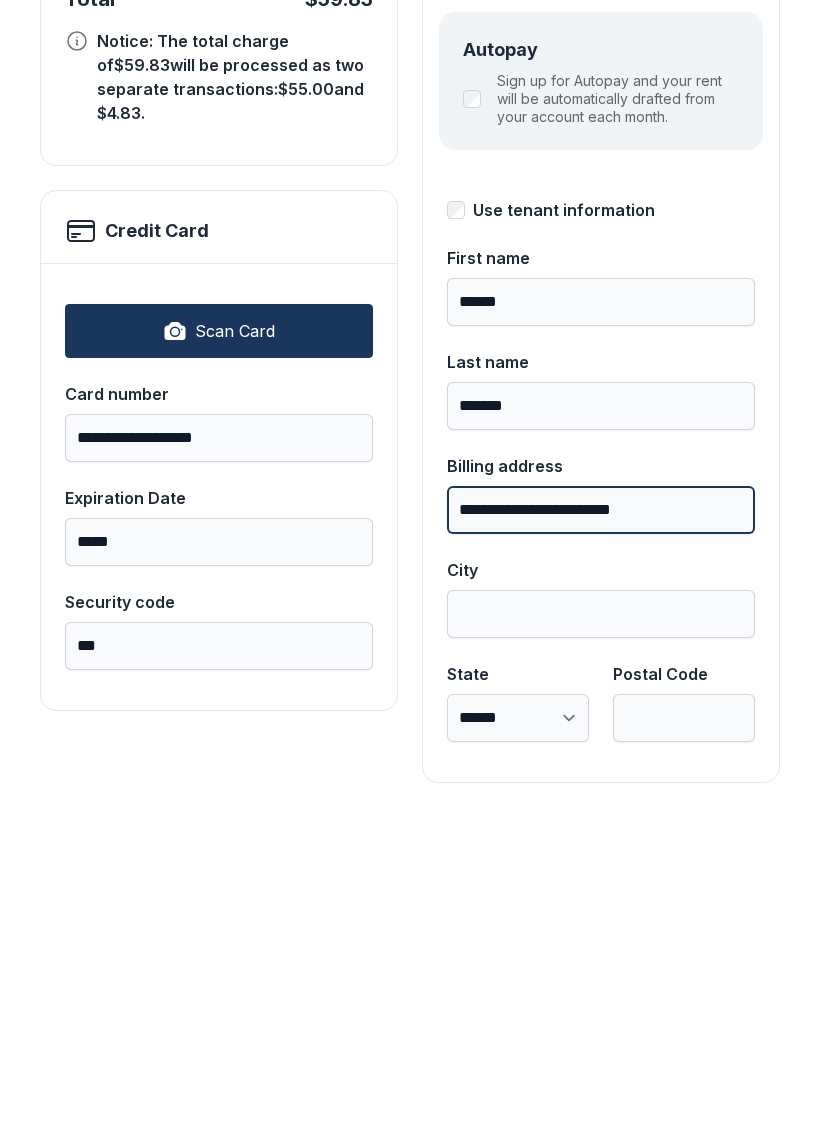 type on "**********" 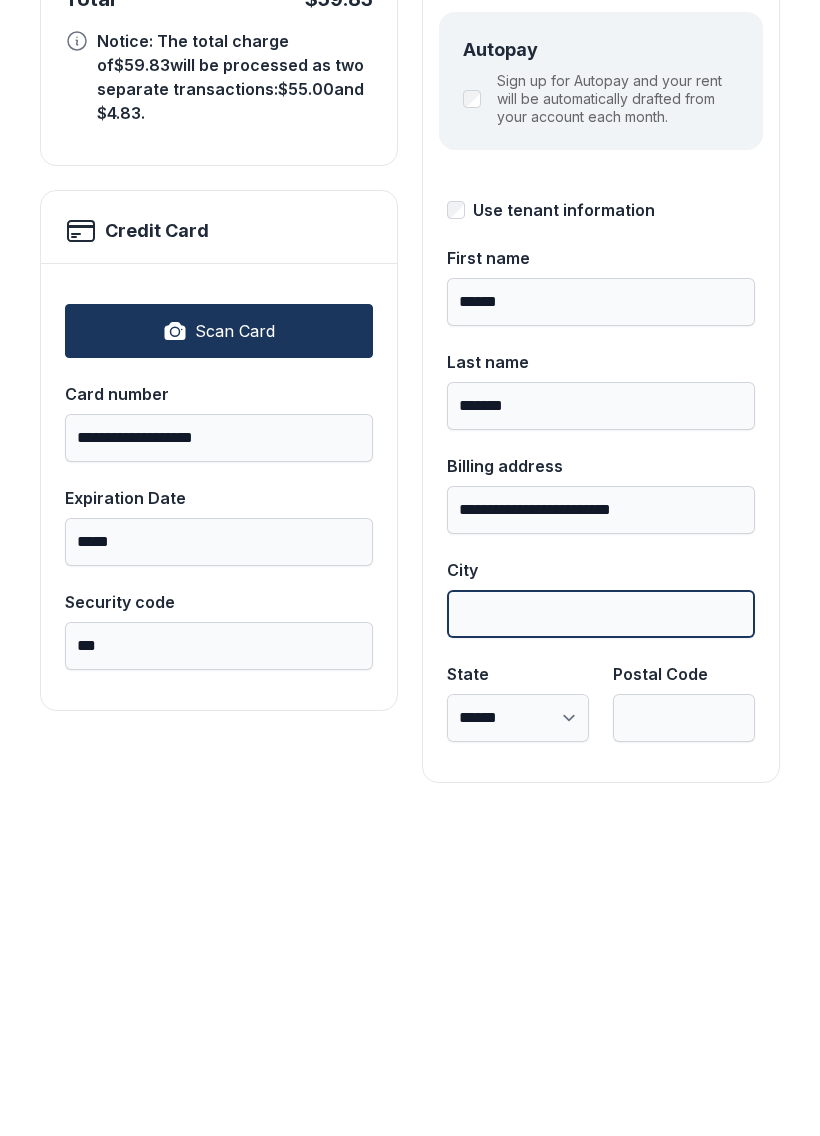 click on "City" at bounding box center (601, 931) 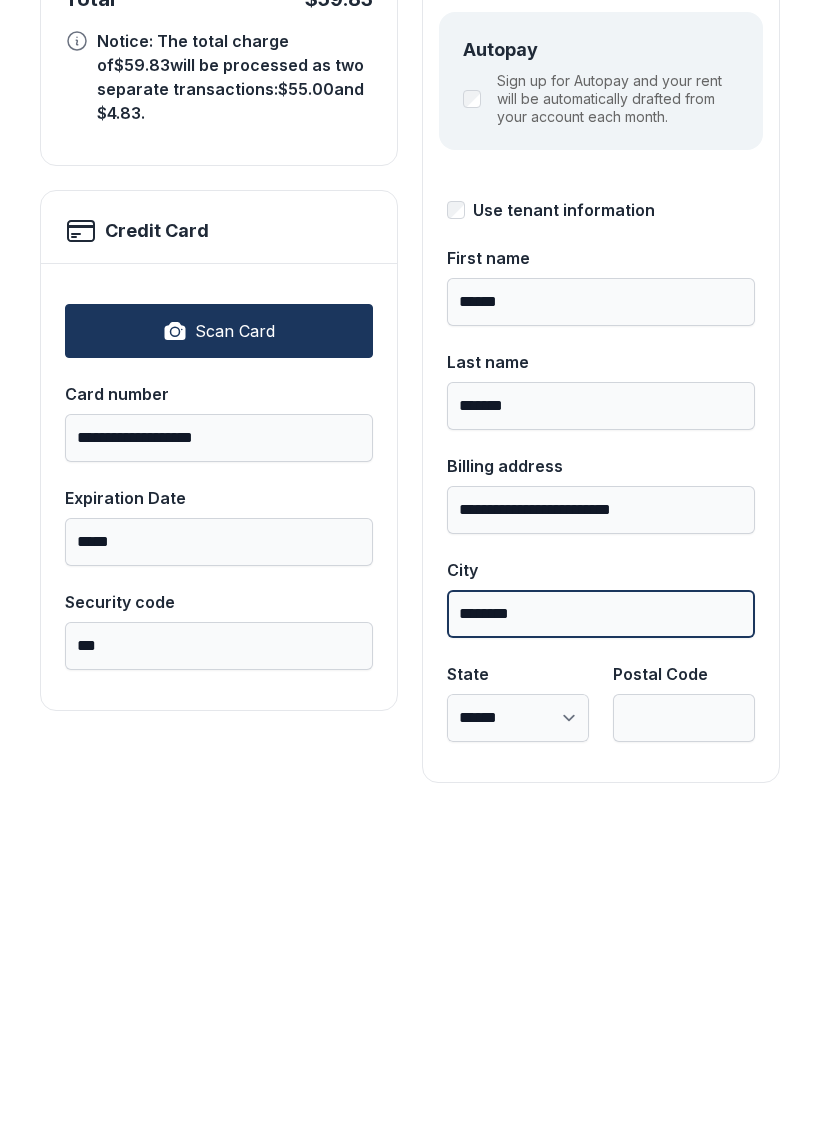 type on "********" 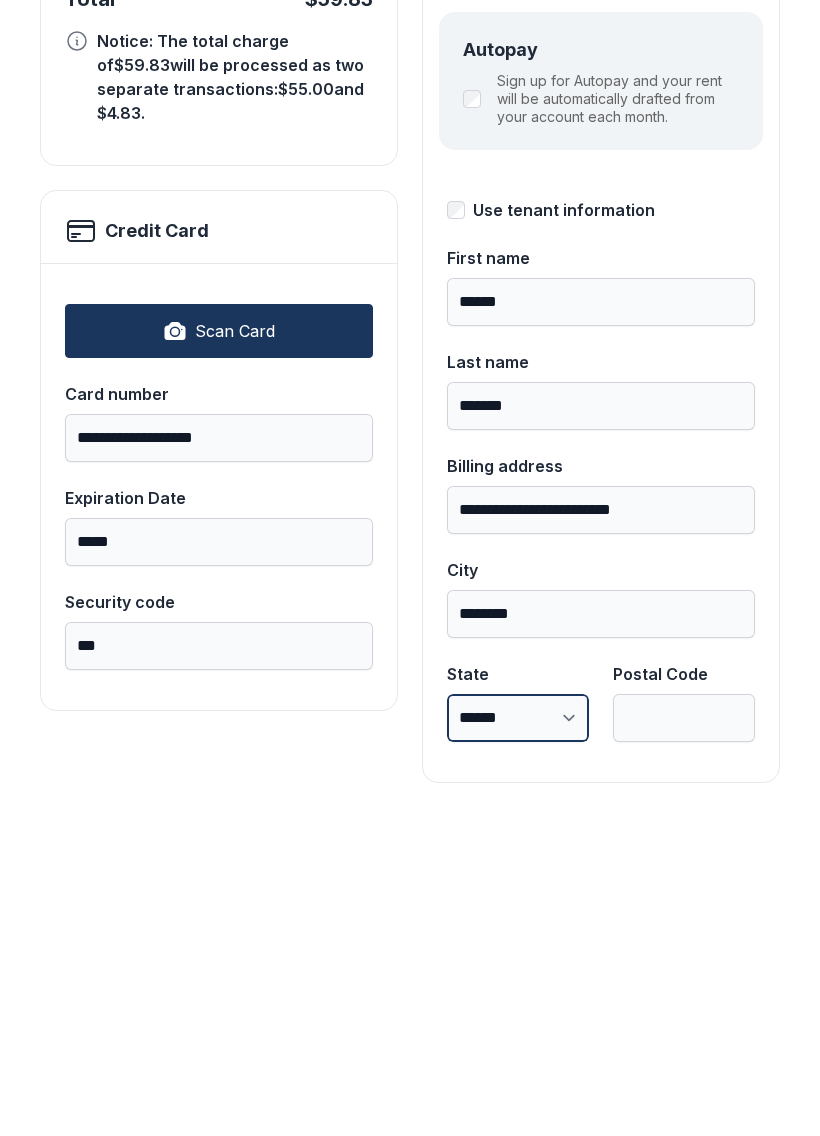 click on "**********" at bounding box center (518, 1035) 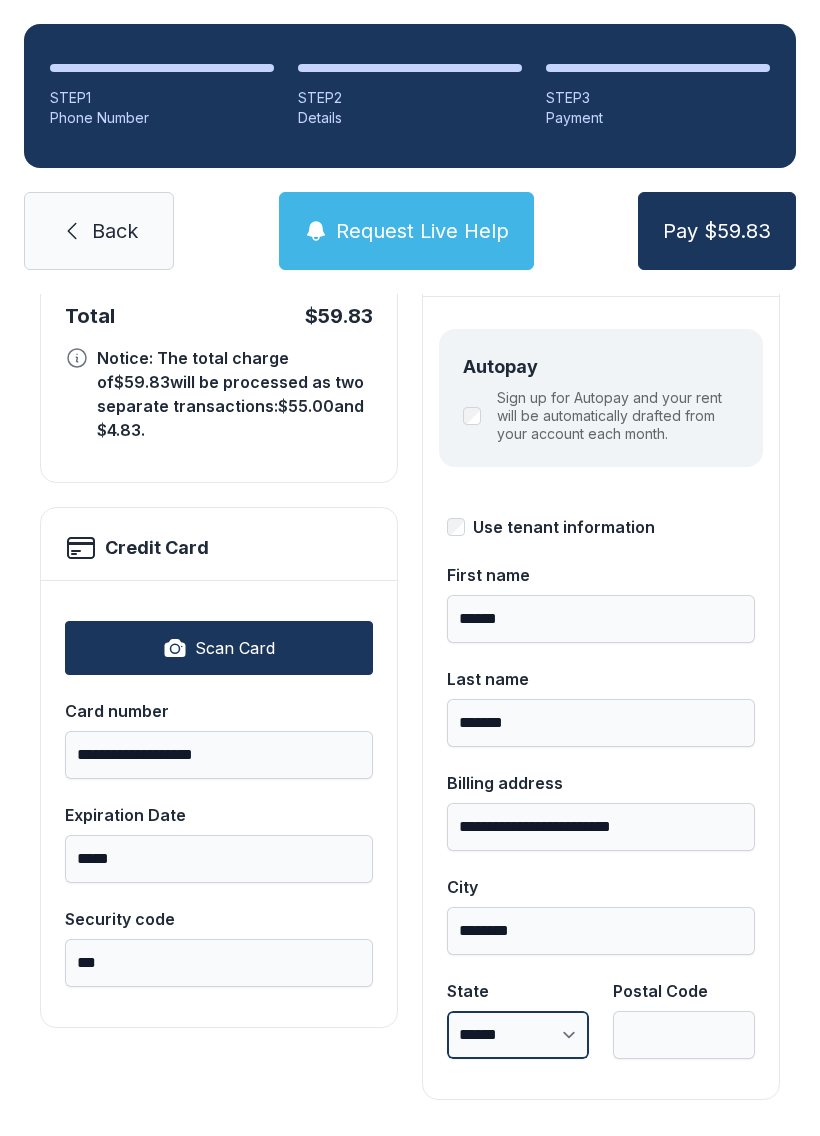 select on "**" 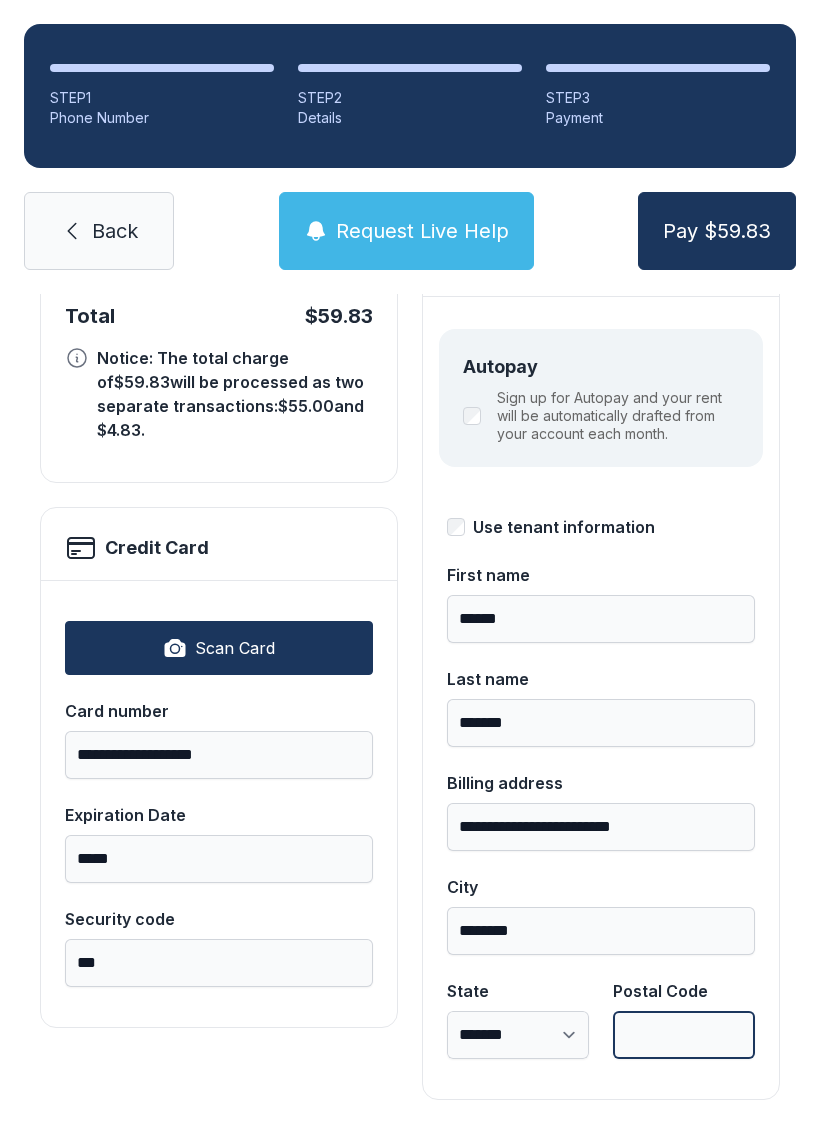 click on "Postal Code" at bounding box center [684, 1035] 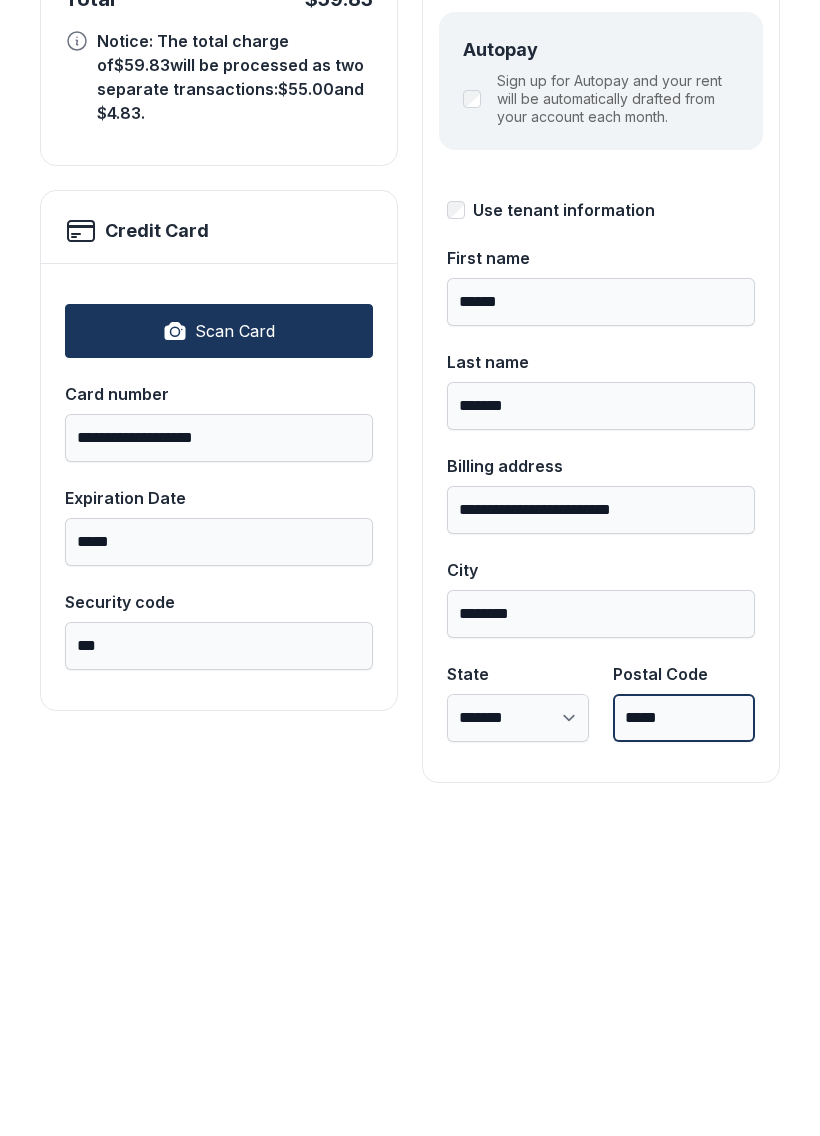 type on "*****" 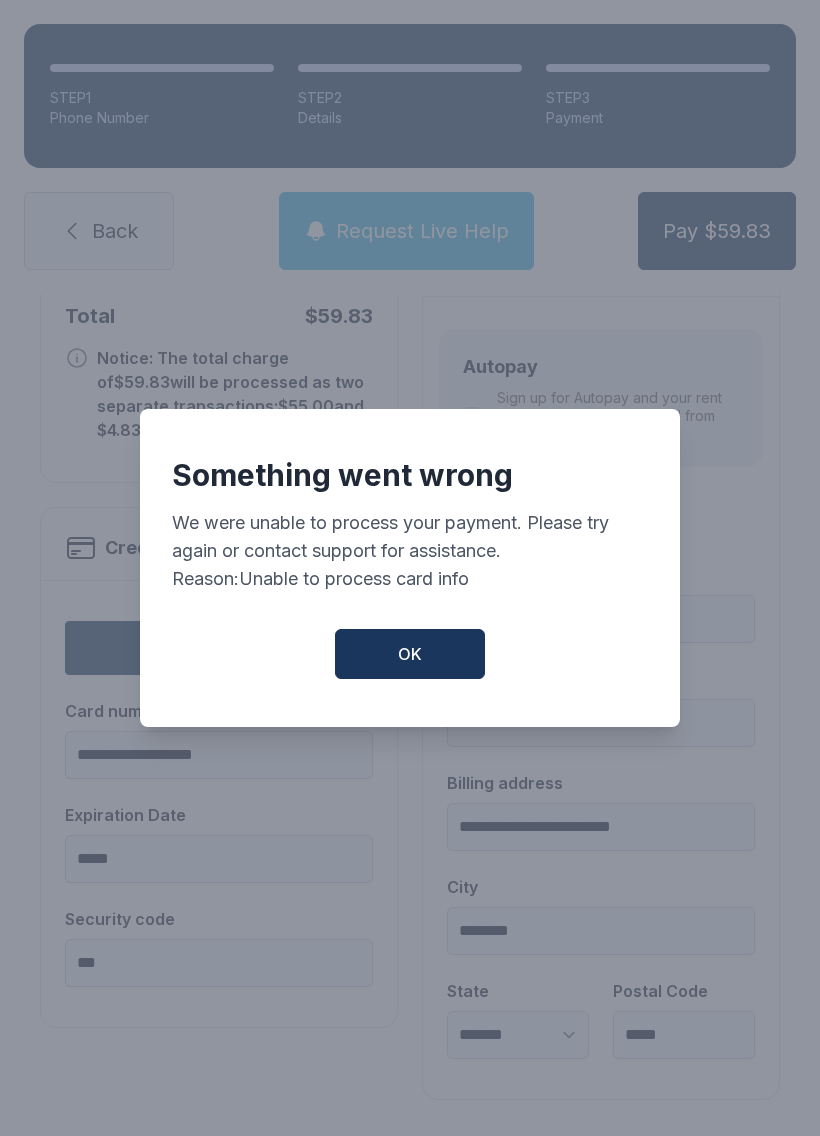 click on "OK" at bounding box center (410, 654) 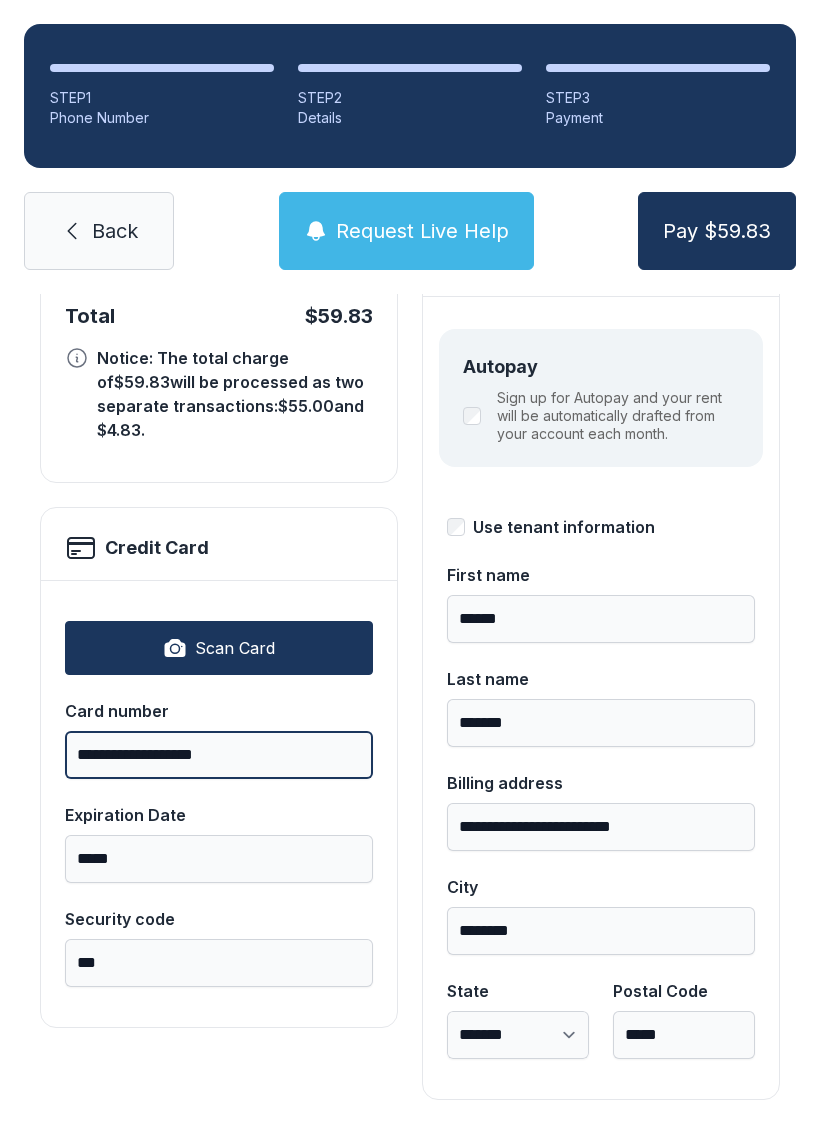 click on "**********" at bounding box center (219, 755) 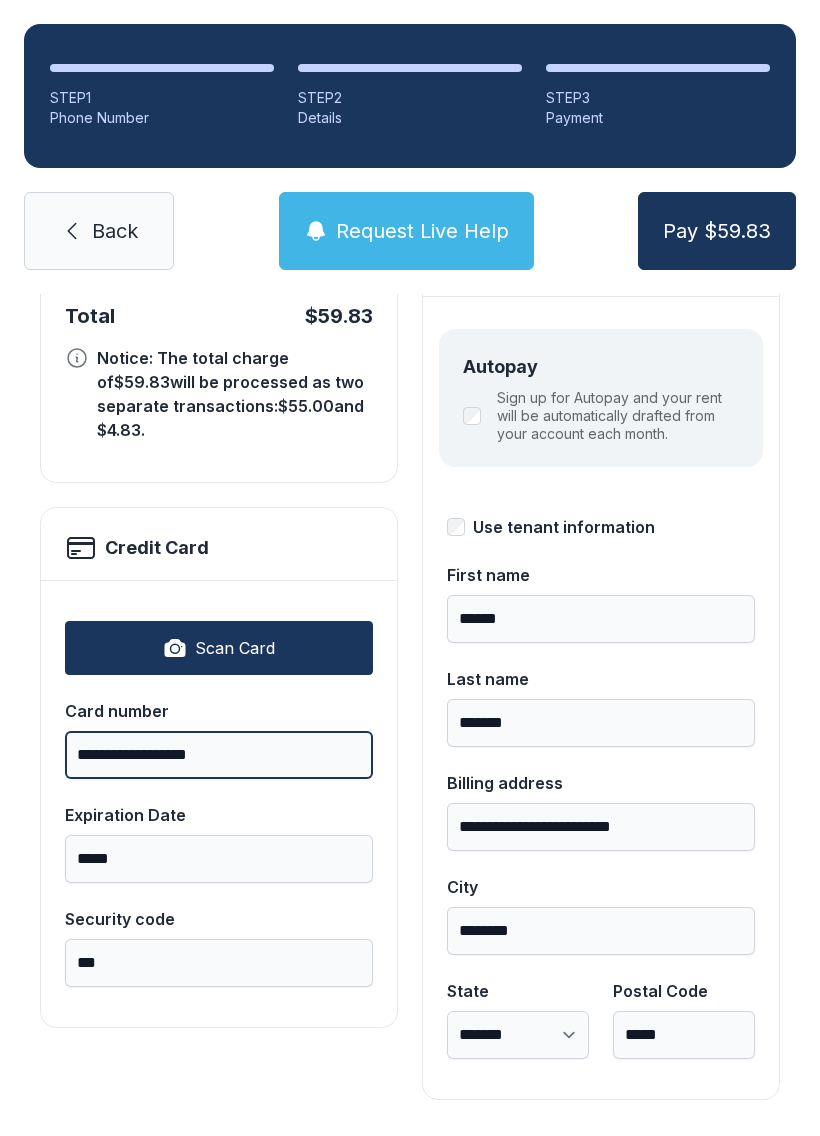 type on "**********" 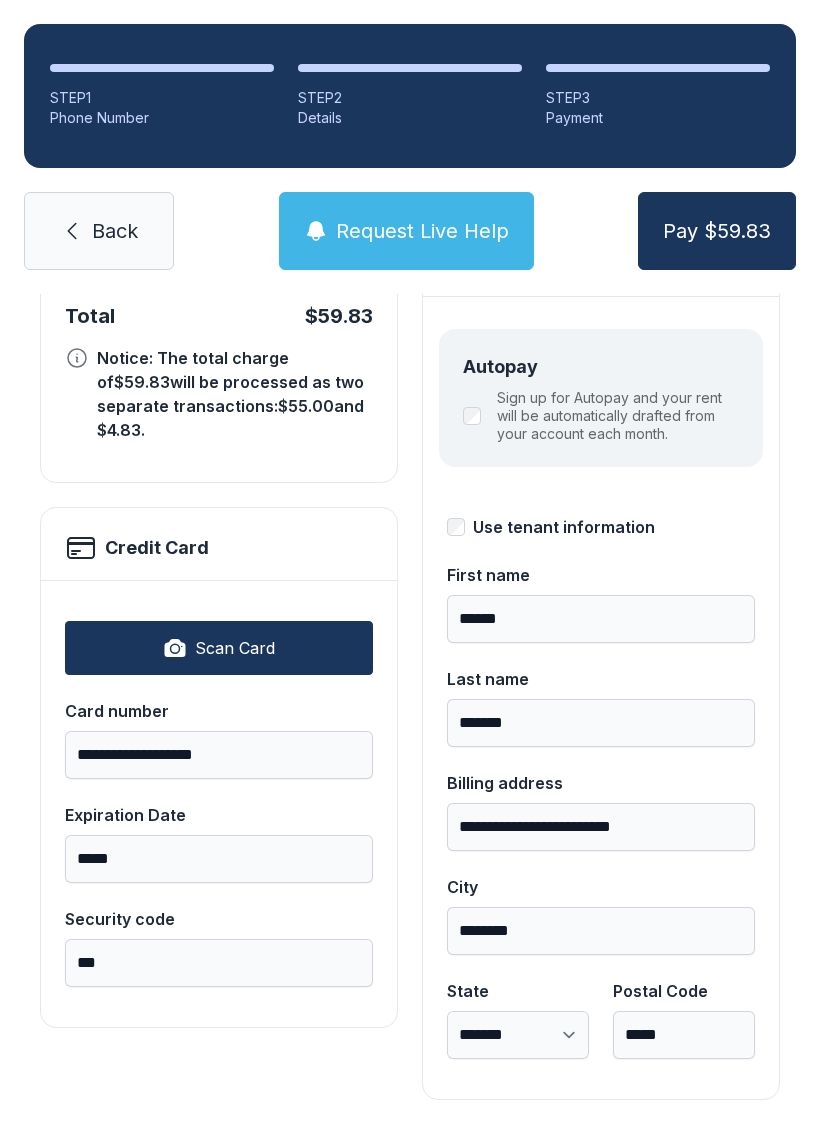 click on "Pay $59.83" at bounding box center (717, 231) 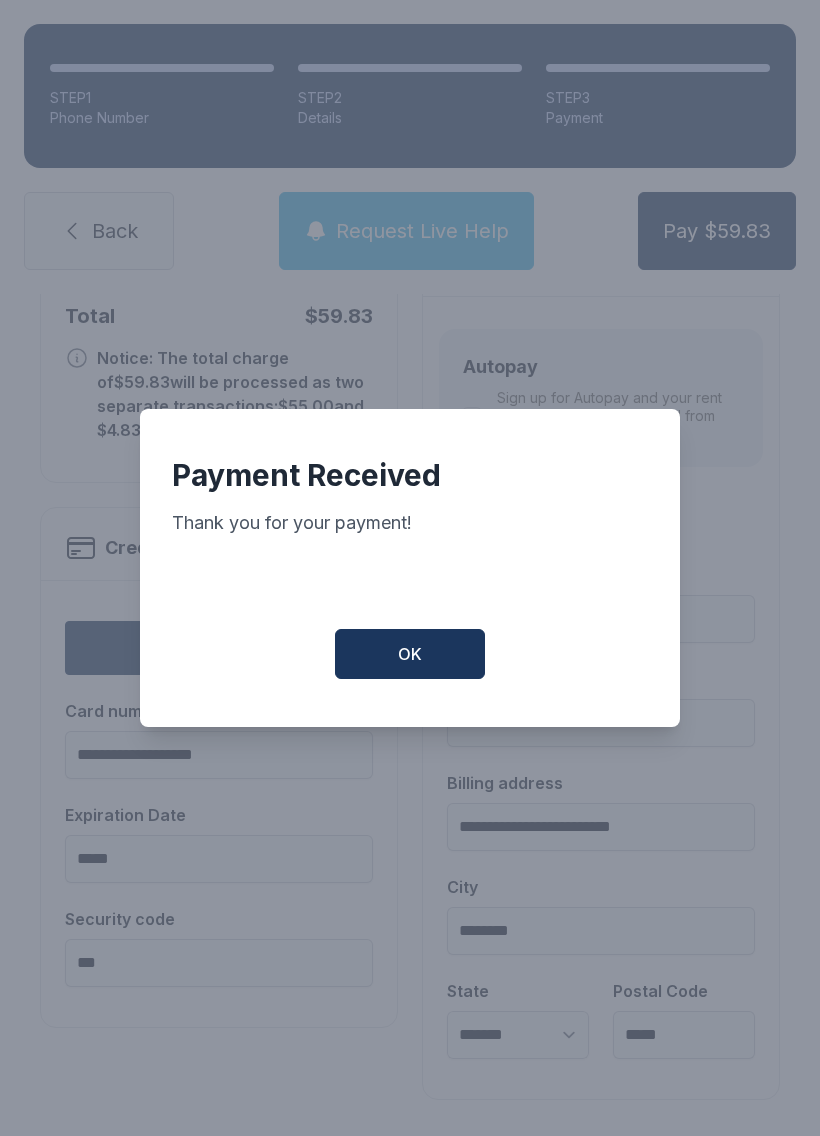 click on "OK" at bounding box center [410, 654] 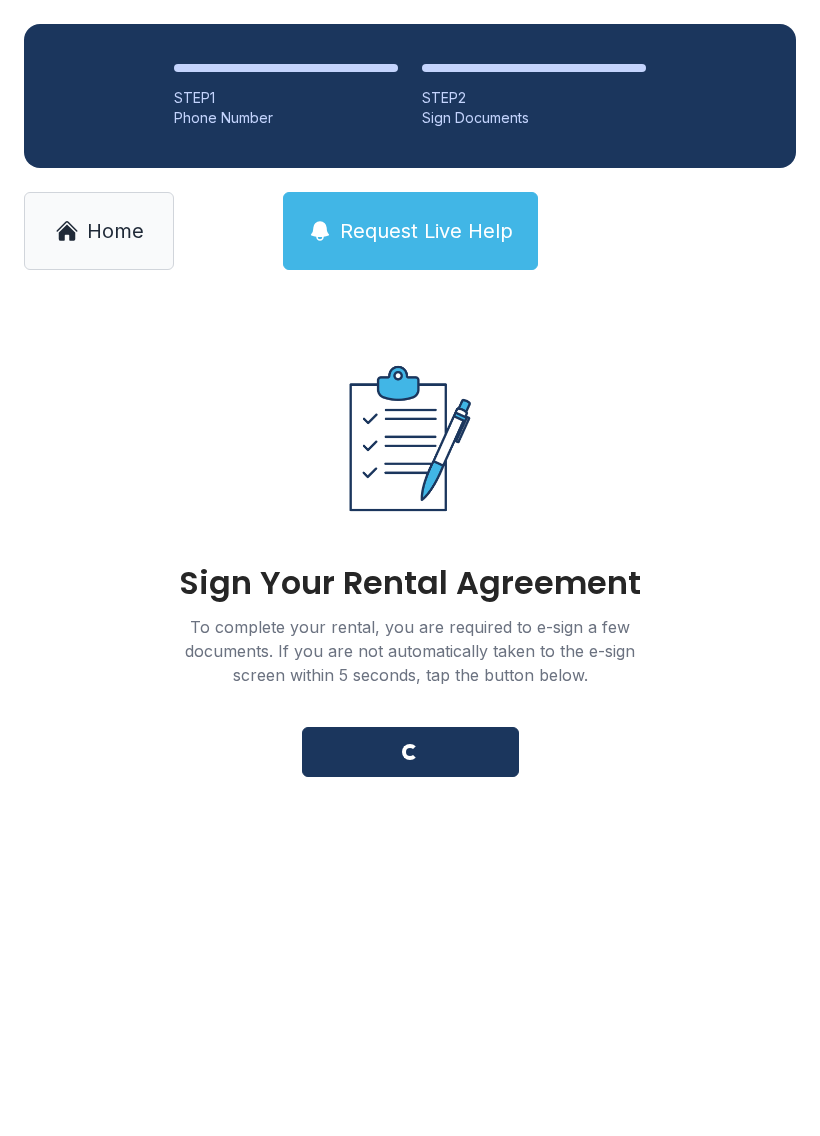 scroll, scrollTop: 0, scrollLeft: 0, axis: both 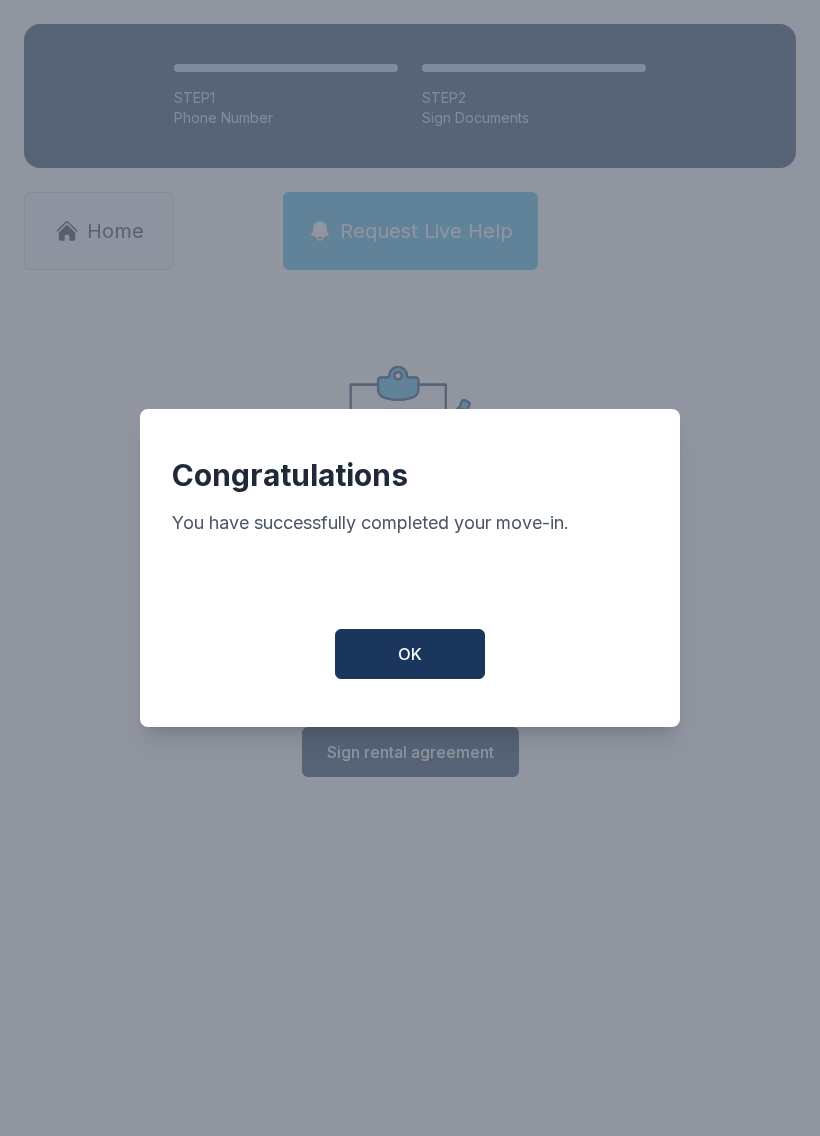 click on "OK" at bounding box center (410, 654) 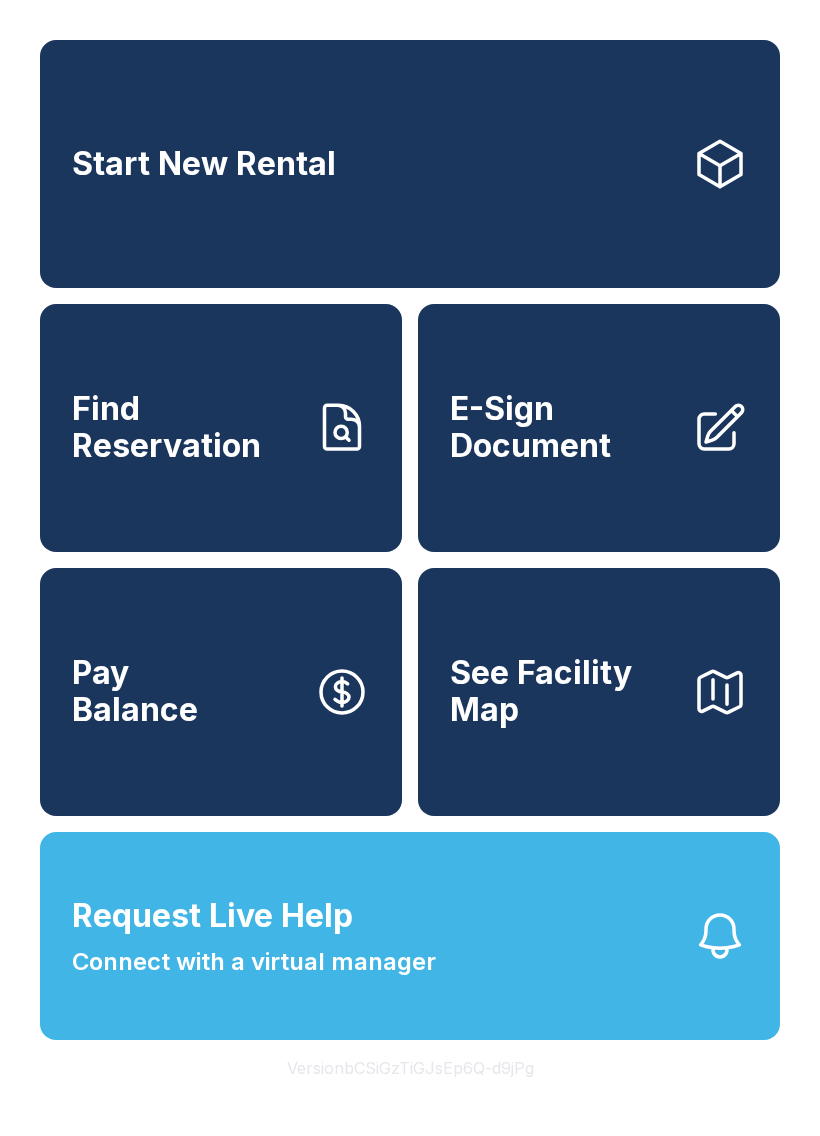 click on "E-Sign Document" at bounding box center [563, 427] 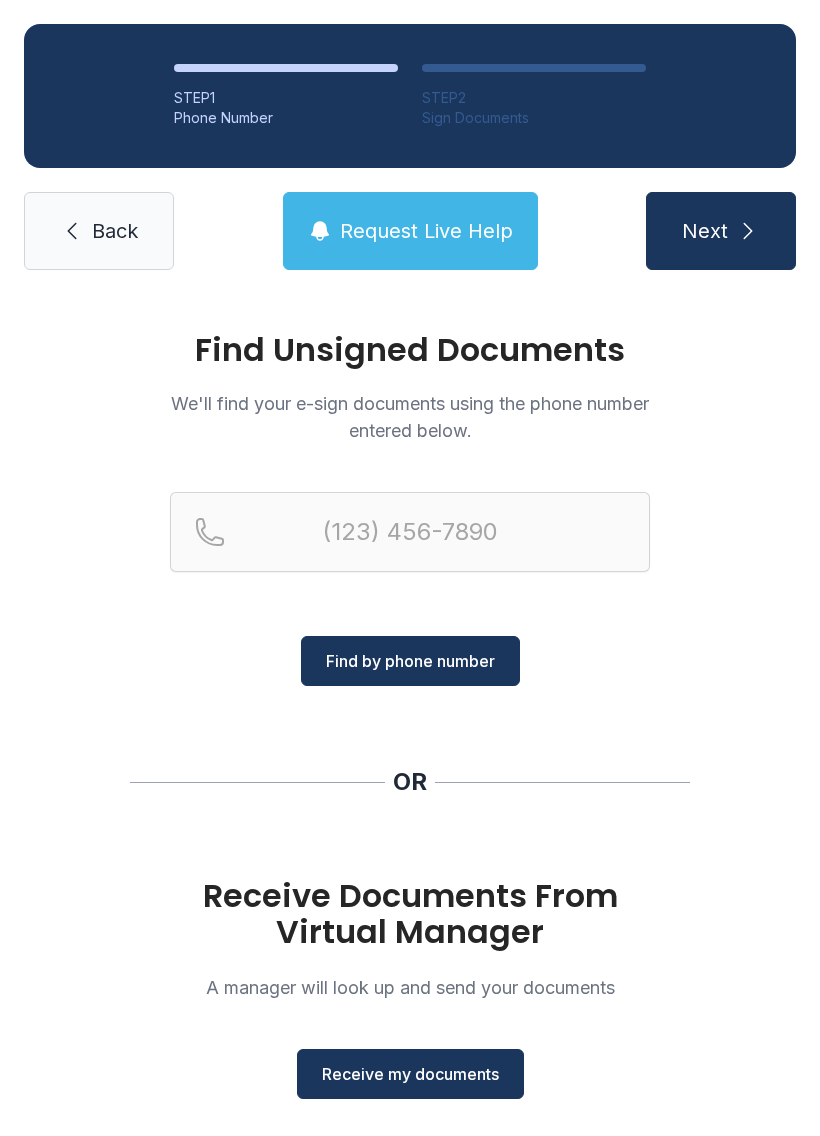click on "Receive my documents" at bounding box center (410, 1074) 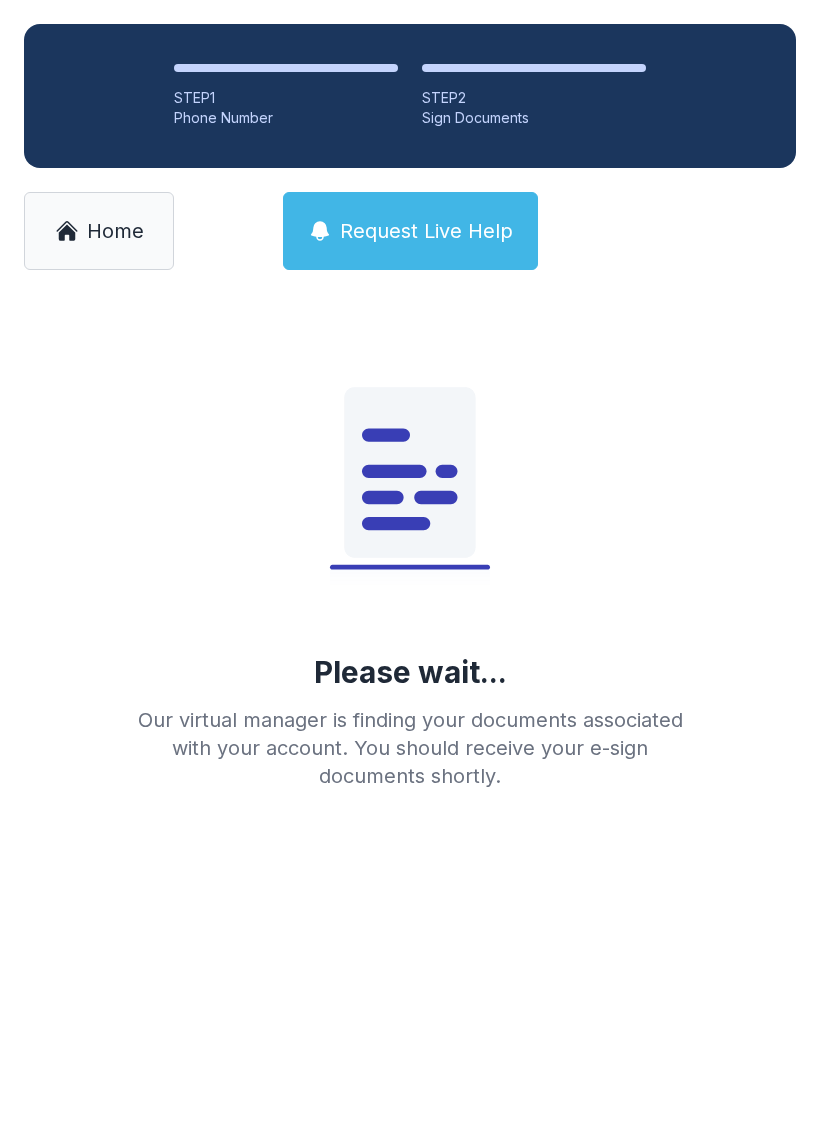 click at bounding box center [410, 470] 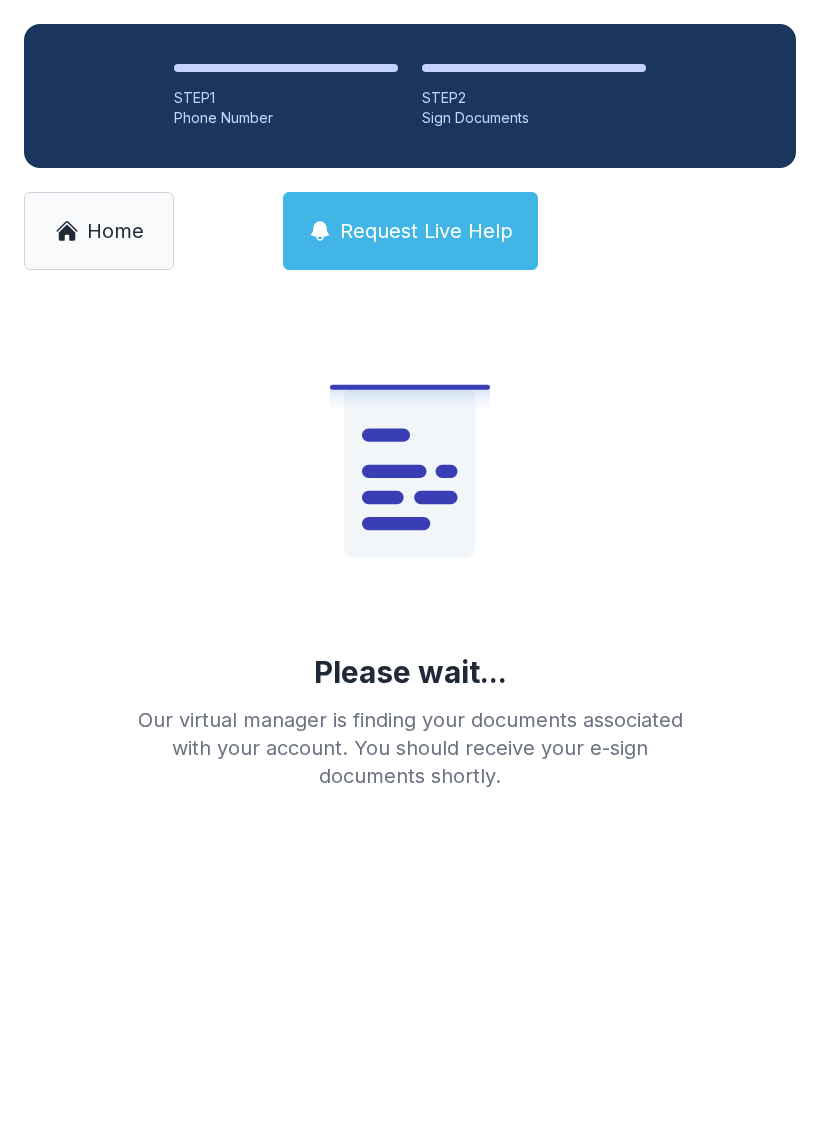 click on "Please wait... Our virtual manager is finding your documents associated with your account. You should receive your e-sign documents shortly." at bounding box center (410, 715) 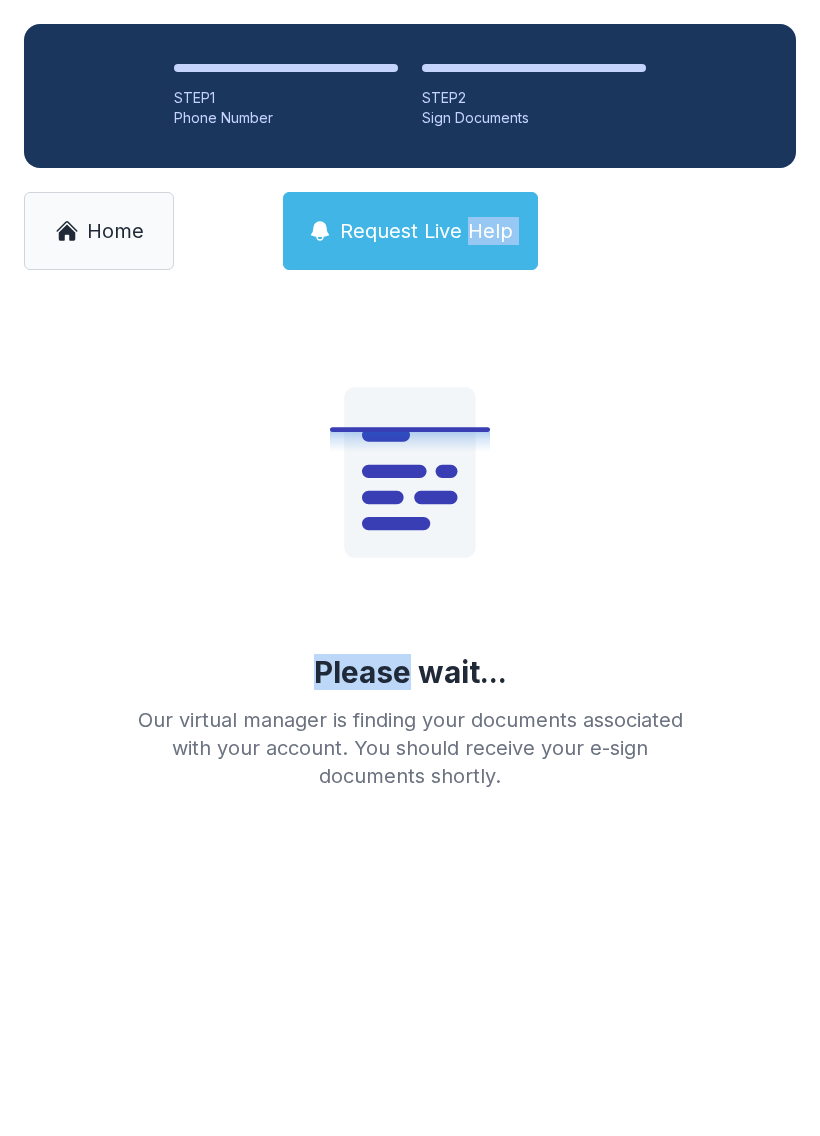 click on "Please wait... Our virtual manager is finding your documents associated with your account. You should receive your e-sign documents shortly." at bounding box center (410, 582) 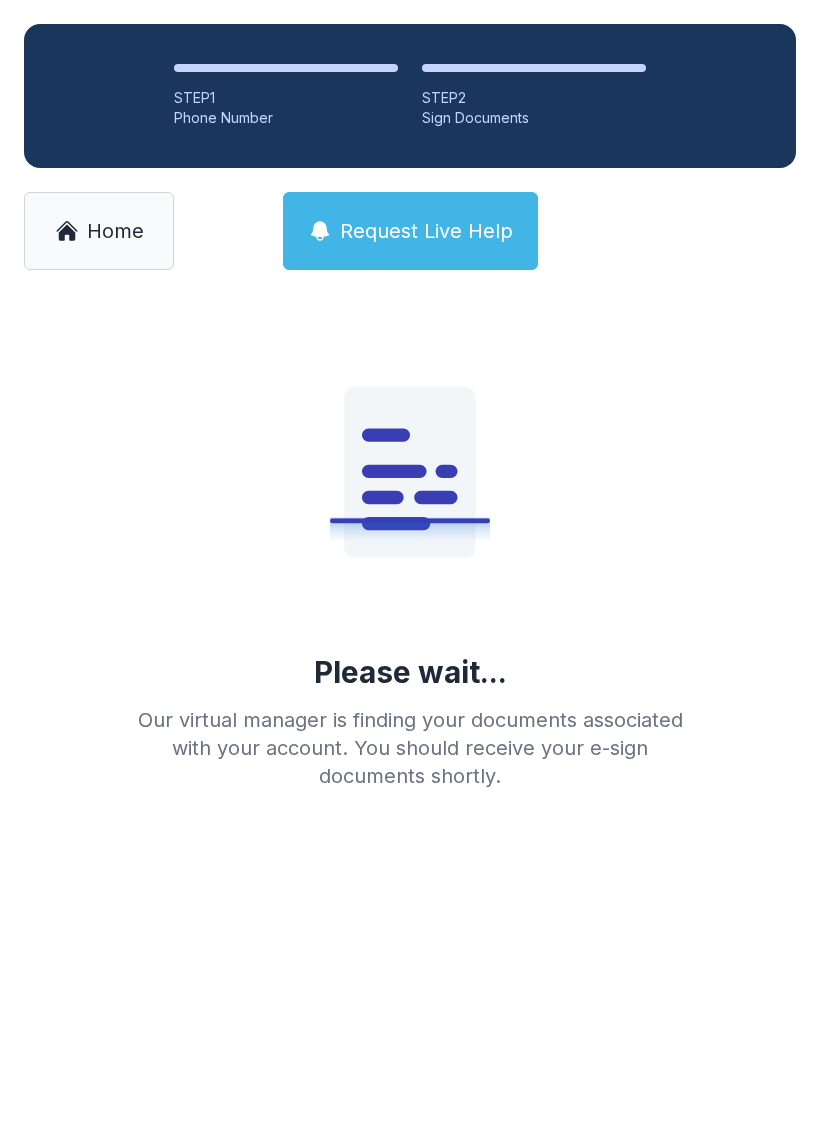 click on "Please wait... Our virtual manager is finding your documents associated with your account. You should receive your e-sign documents shortly." at bounding box center (410, 582) 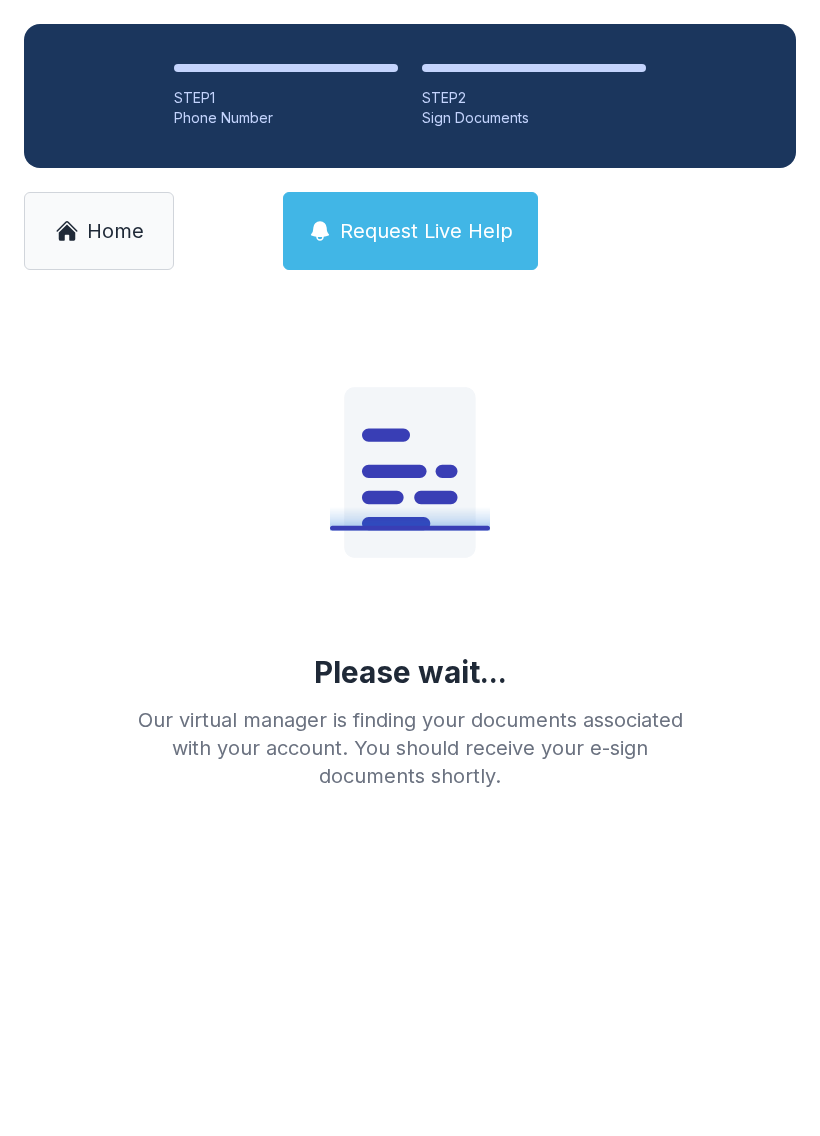 click on "Please wait... Our virtual manager is finding your documents associated with your account. You should receive your e-sign documents shortly." at bounding box center [410, 550] 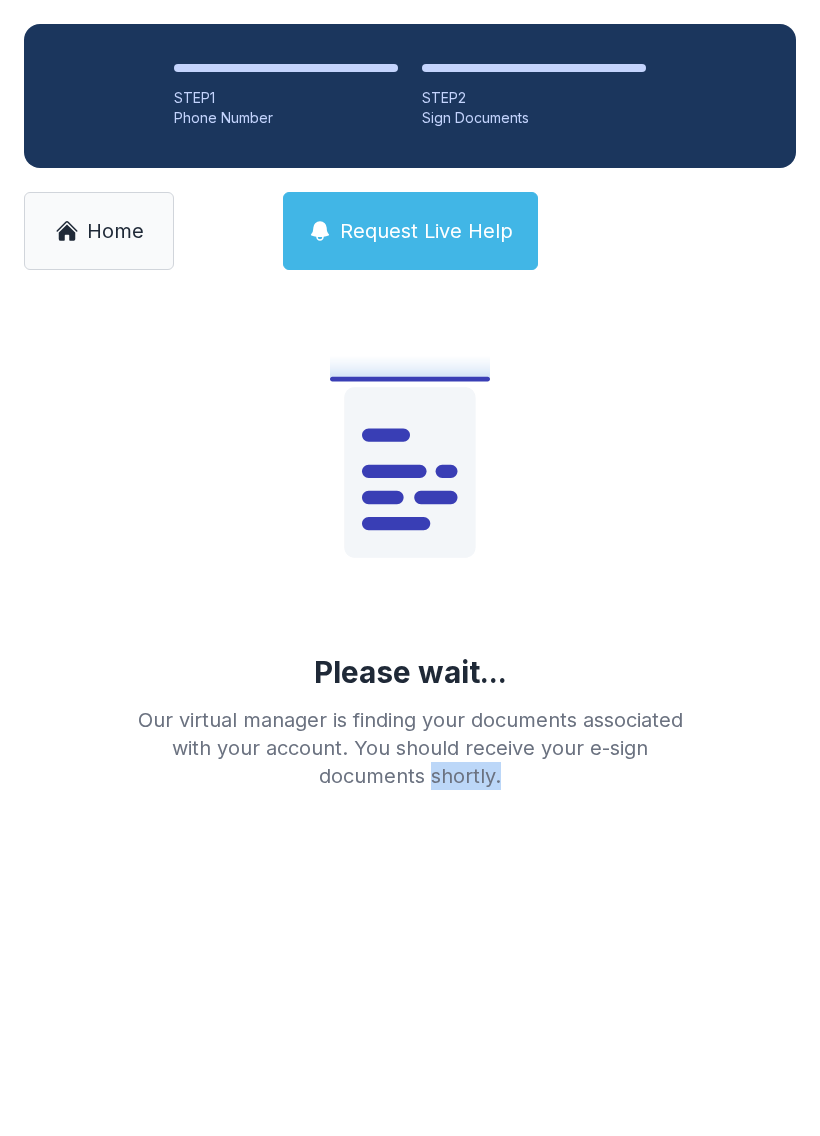 click on "Please wait... Our virtual manager is finding your documents associated with your account. You should receive your e-sign documents shortly." at bounding box center [410, 715] 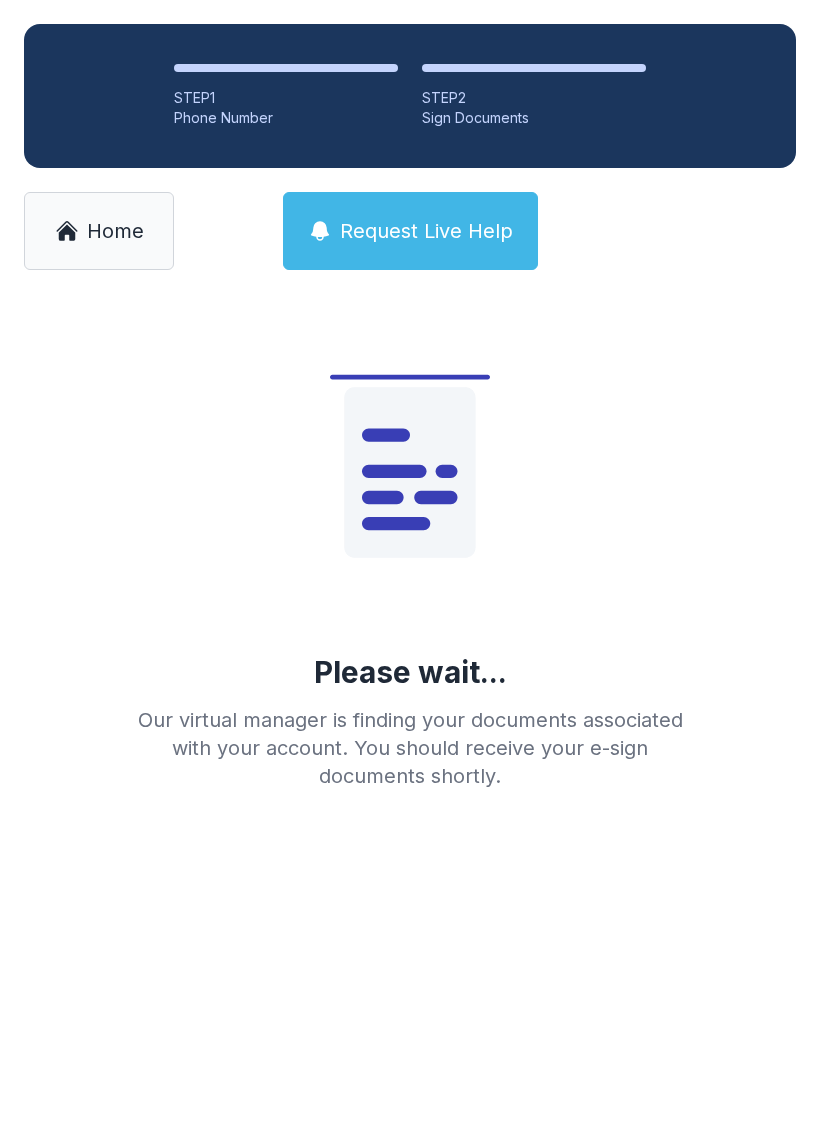 click on "Please wait... Our virtual manager is finding your documents associated with your account. You should receive your e-sign documents shortly." at bounding box center [410, 715] 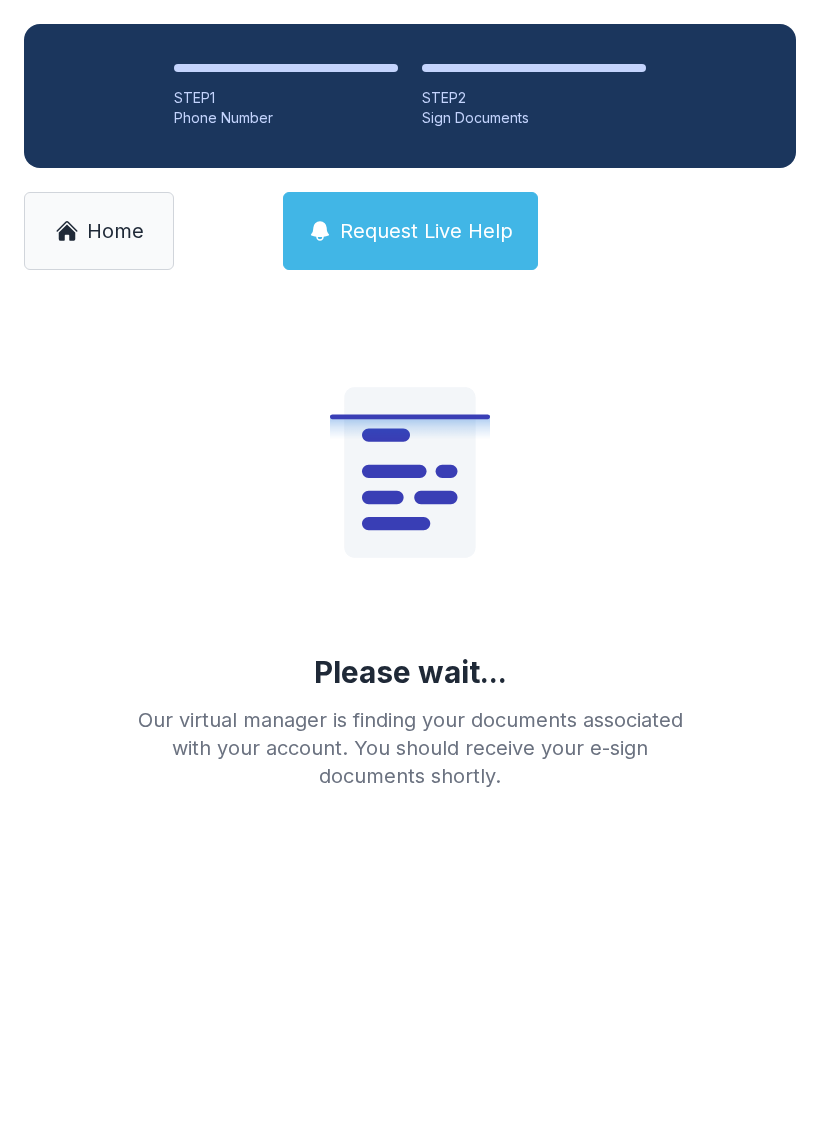 click on "Please wait... Our virtual manager is finding your documents associated with your account. You should receive your e-sign documents shortly." at bounding box center [410, 715] 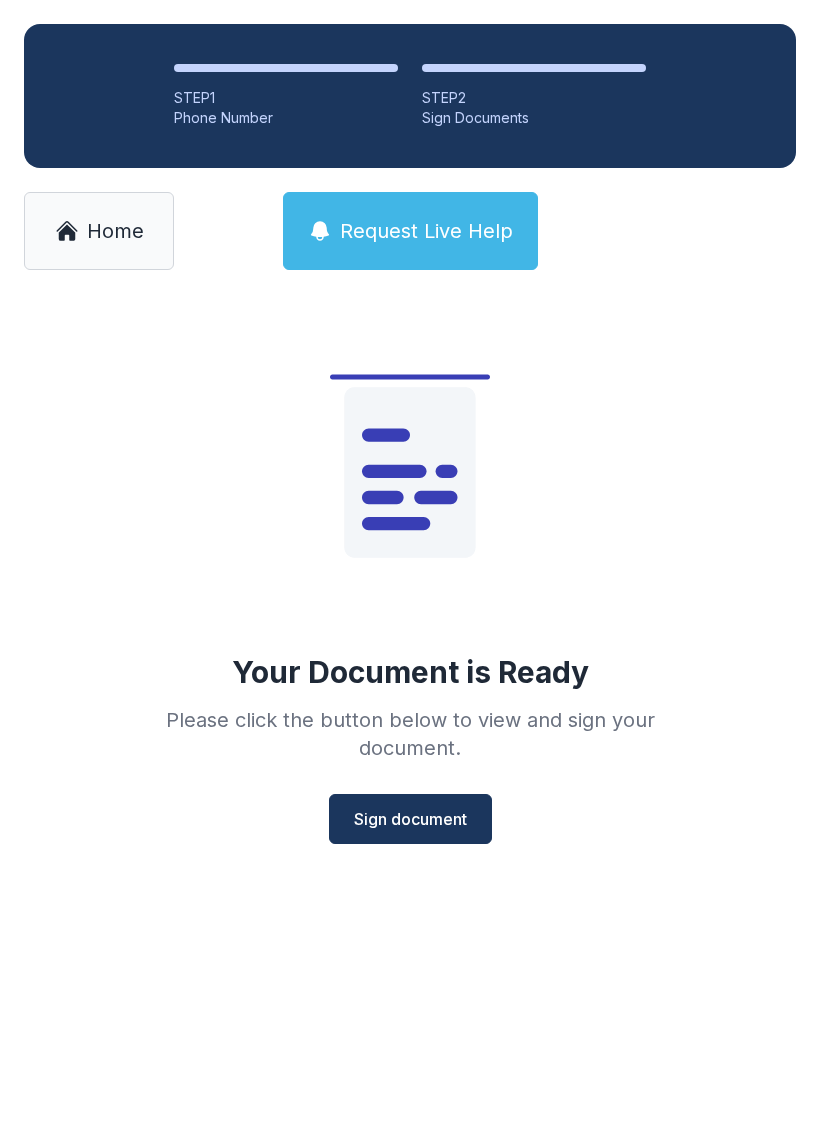 click on "Sign document" at bounding box center (410, 819) 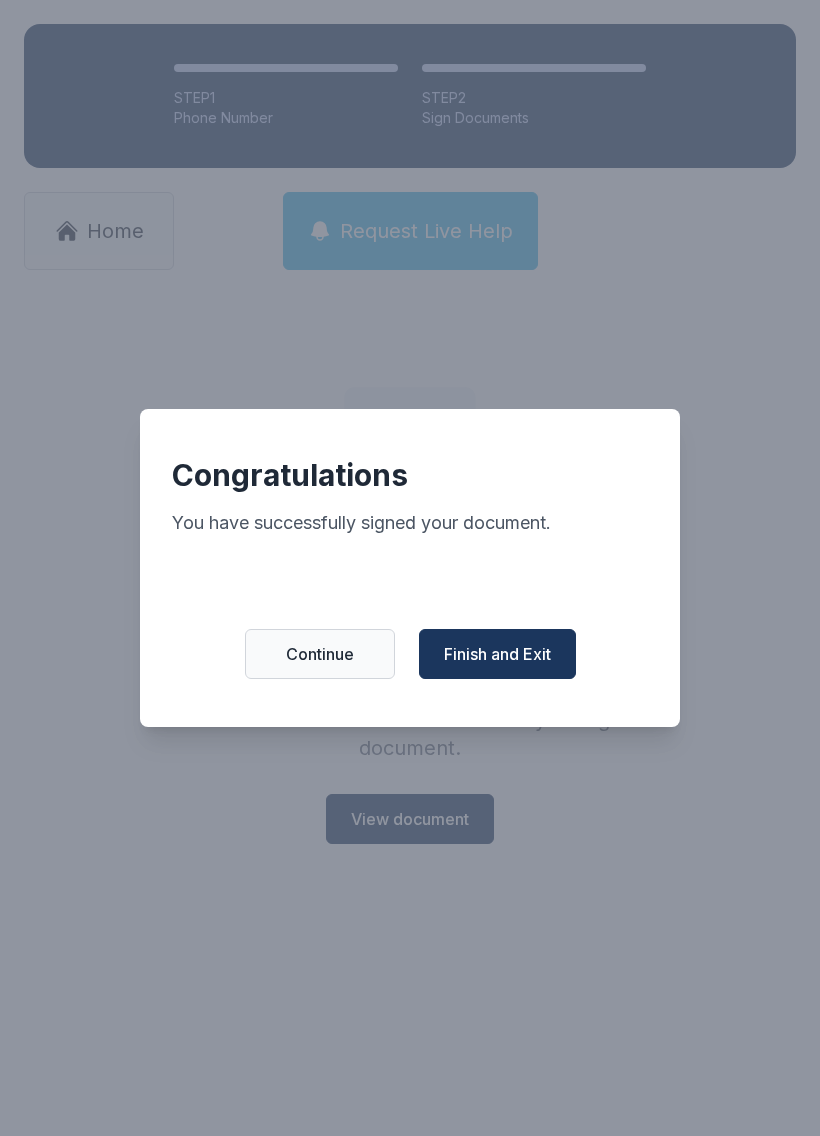 click on "Finish and Exit" at bounding box center [497, 654] 